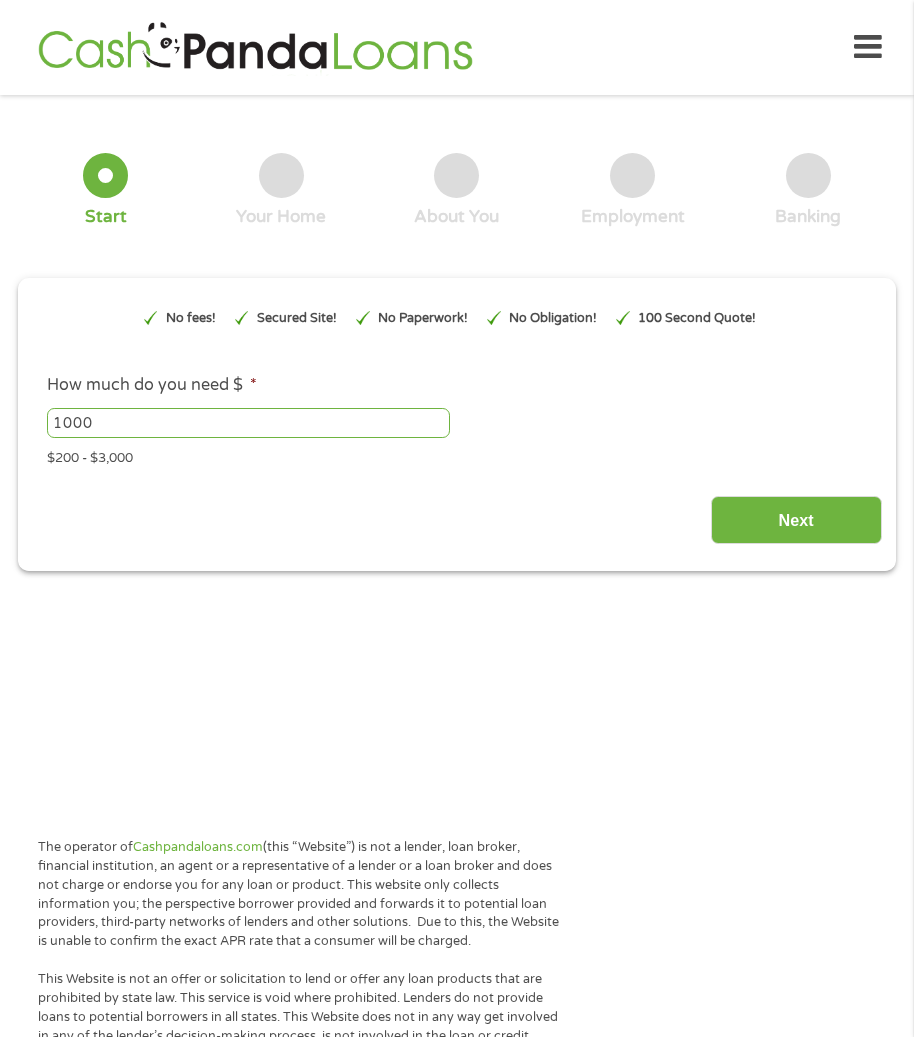 scroll, scrollTop: 0, scrollLeft: 0, axis: both 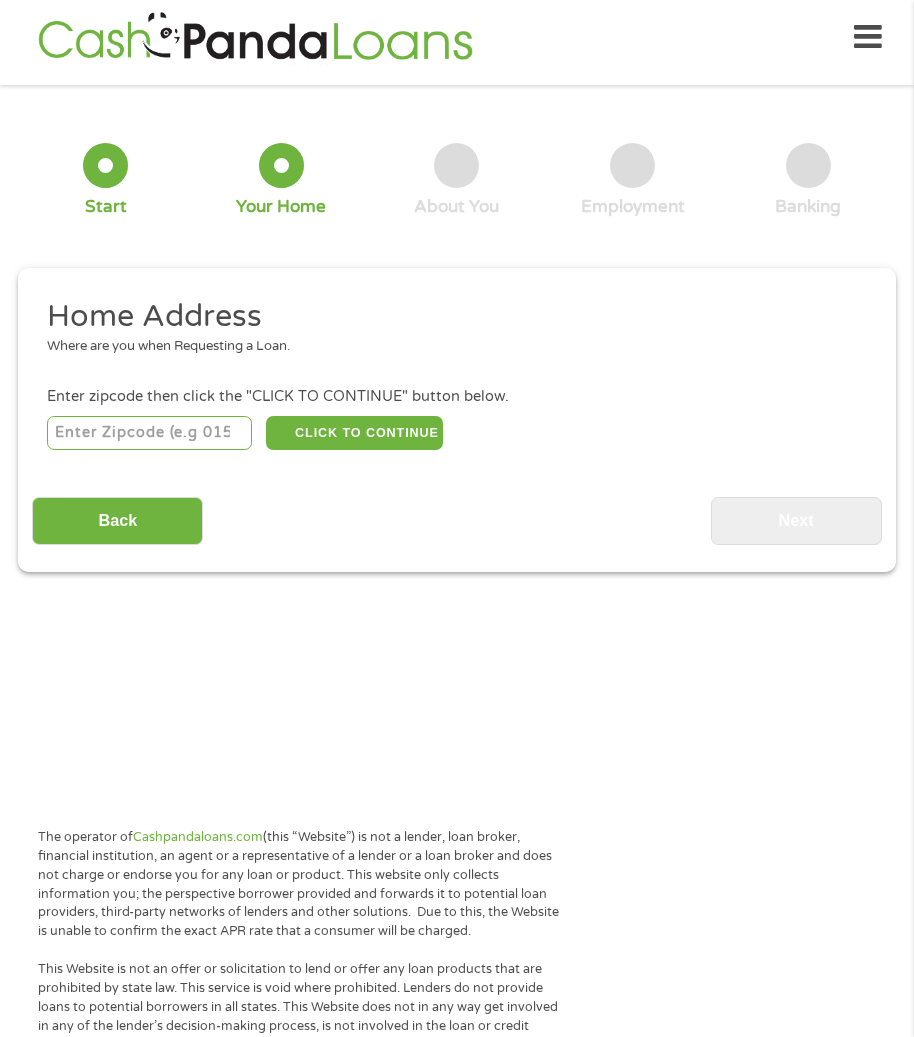 click at bounding box center [149, 433] 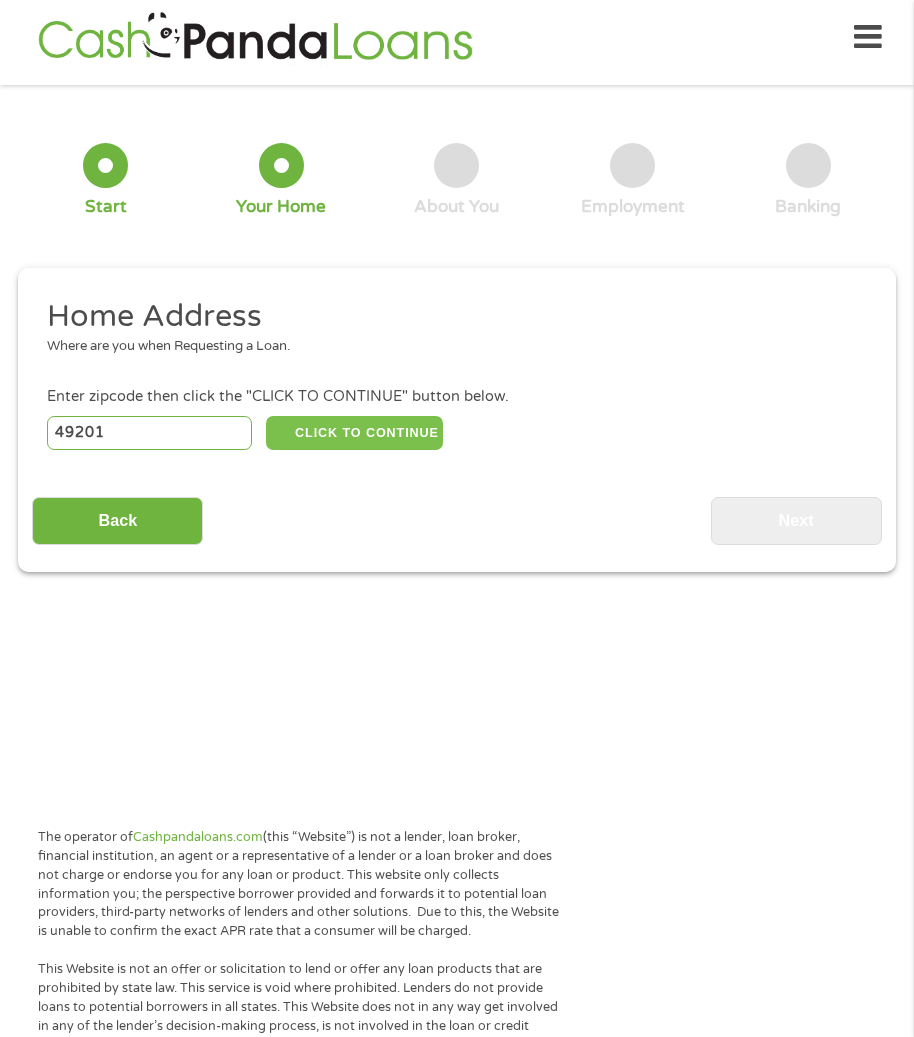 type on "49201" 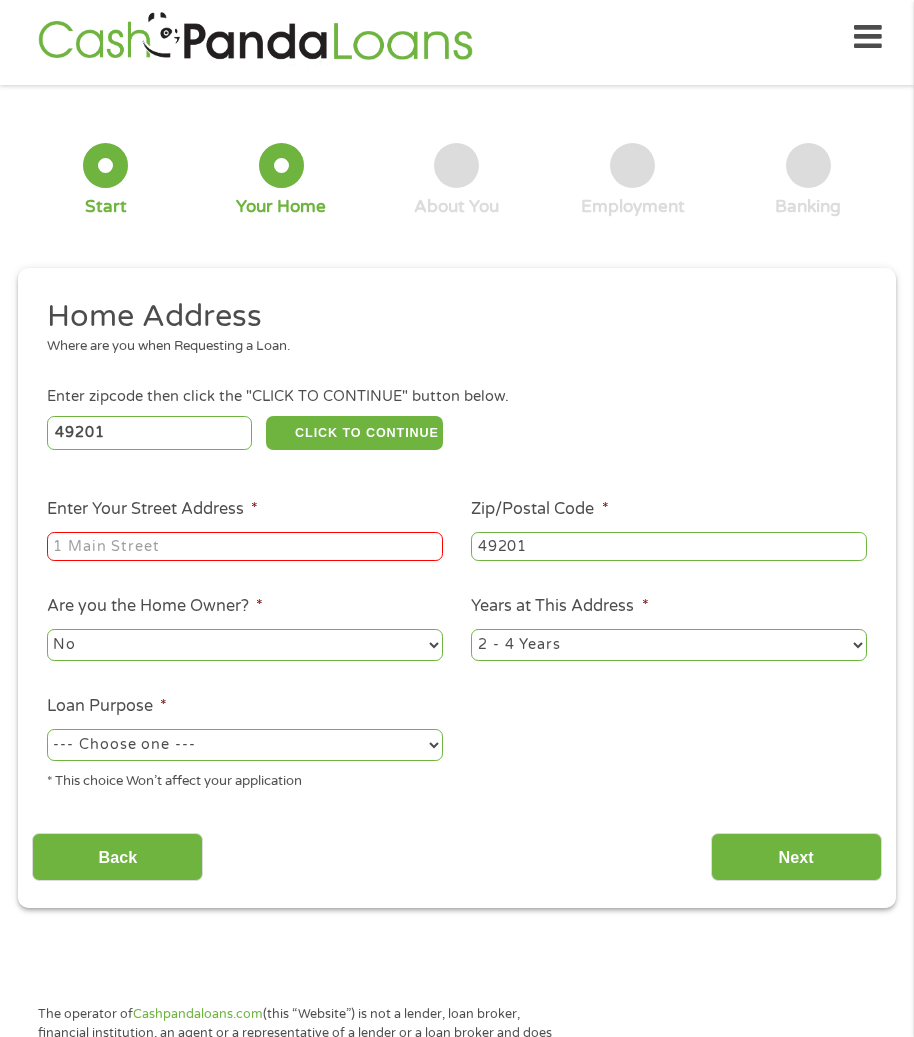 click on "Enter Your [STREET] *" at bounding box center [245, 547] 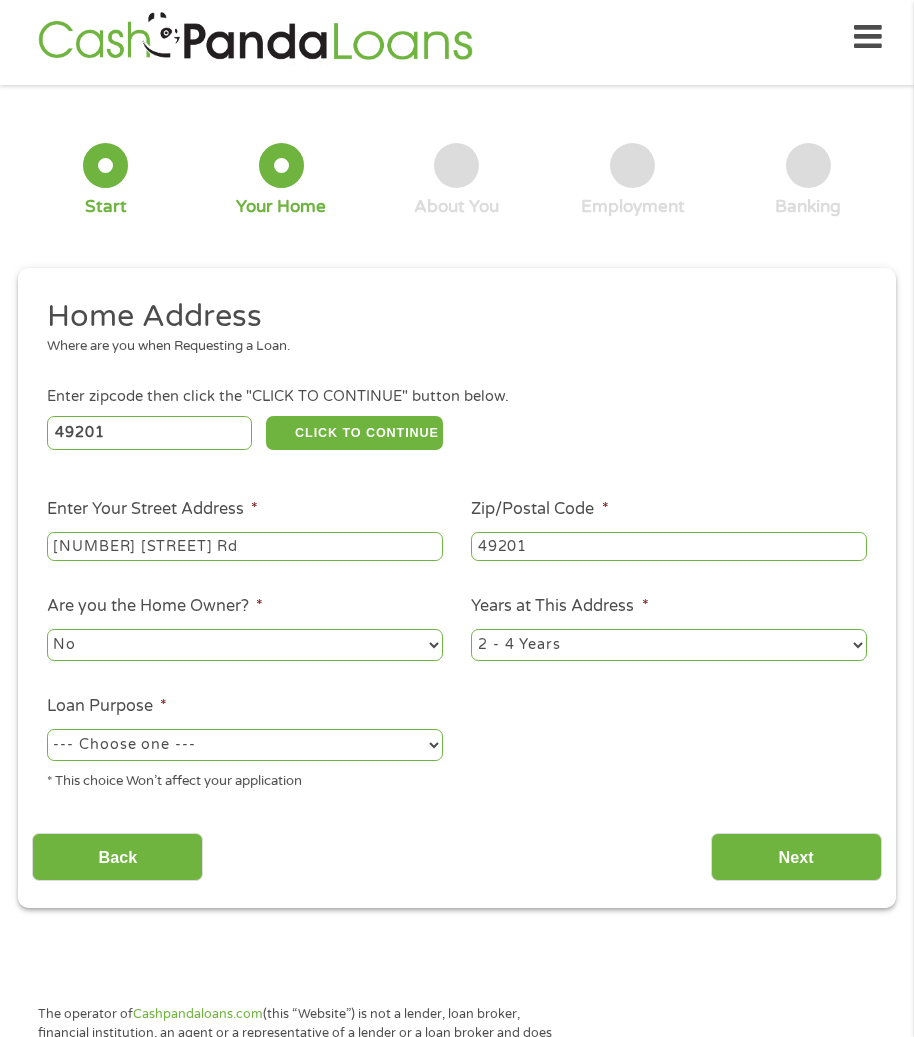 type on "[NUMBER] [STREET] Rd" 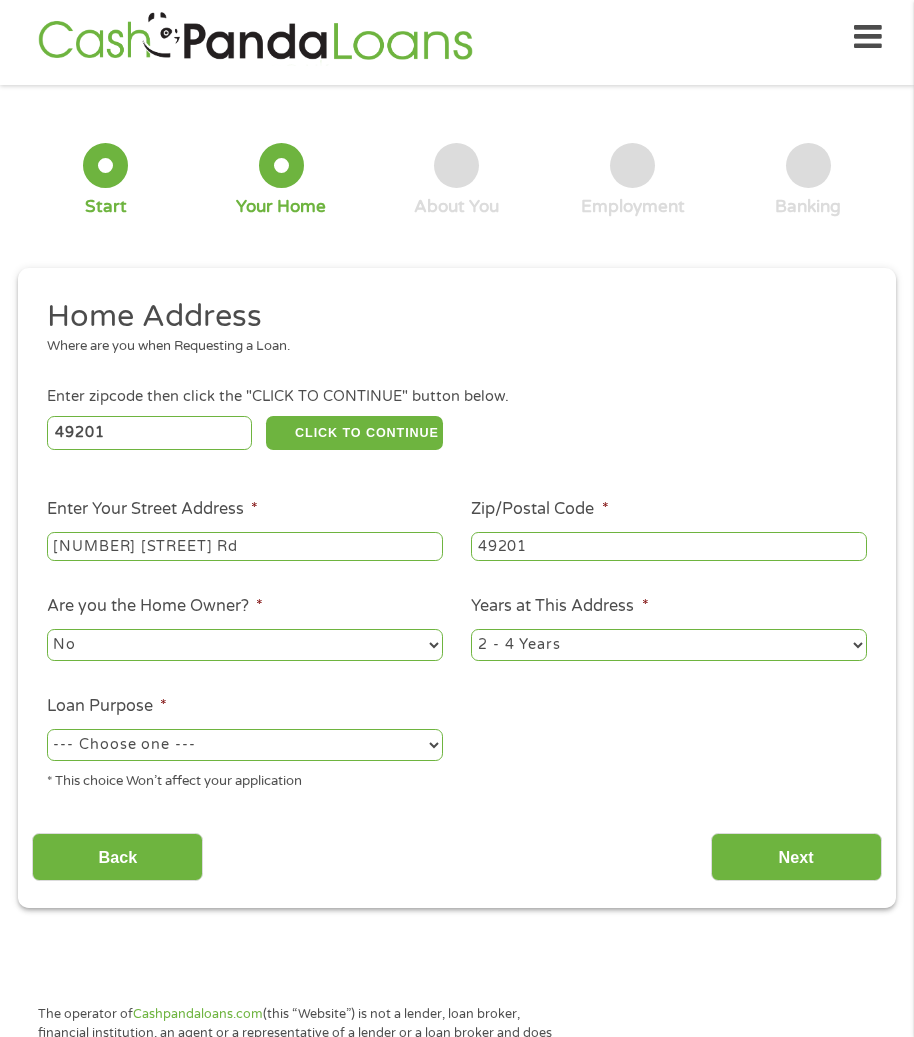 click on "Loan Purpose * --- Choose one --- Pay Bills Debt Consolidation Home Improvement Major Purchase Car Loan Short Term Cash Medical Expenses Other * This choice Won’t affect your application" at bounding box center (244, 743) 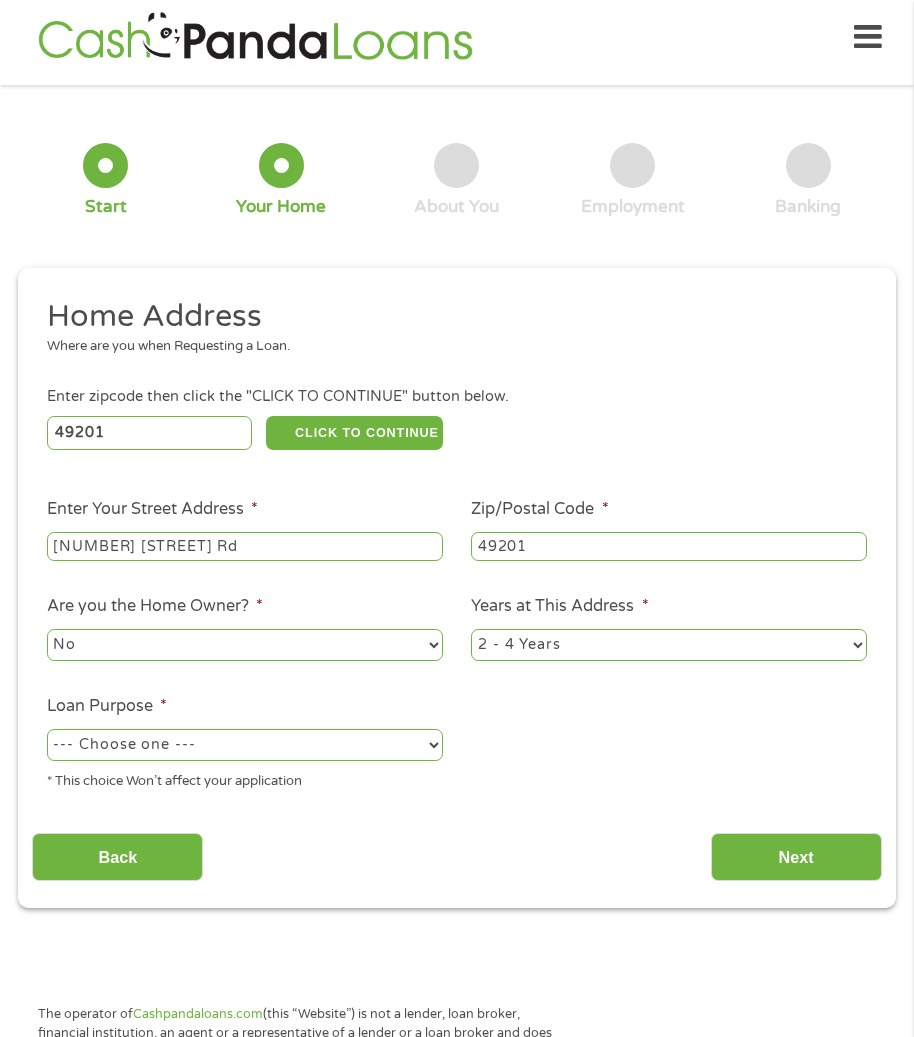 click on "--- Choose one --- Pay Bills Debt Consolidation Home Improvement Major Purchase Car Loan Short Term Cash Medical Expenses Other" at bounding box center (245, 745) 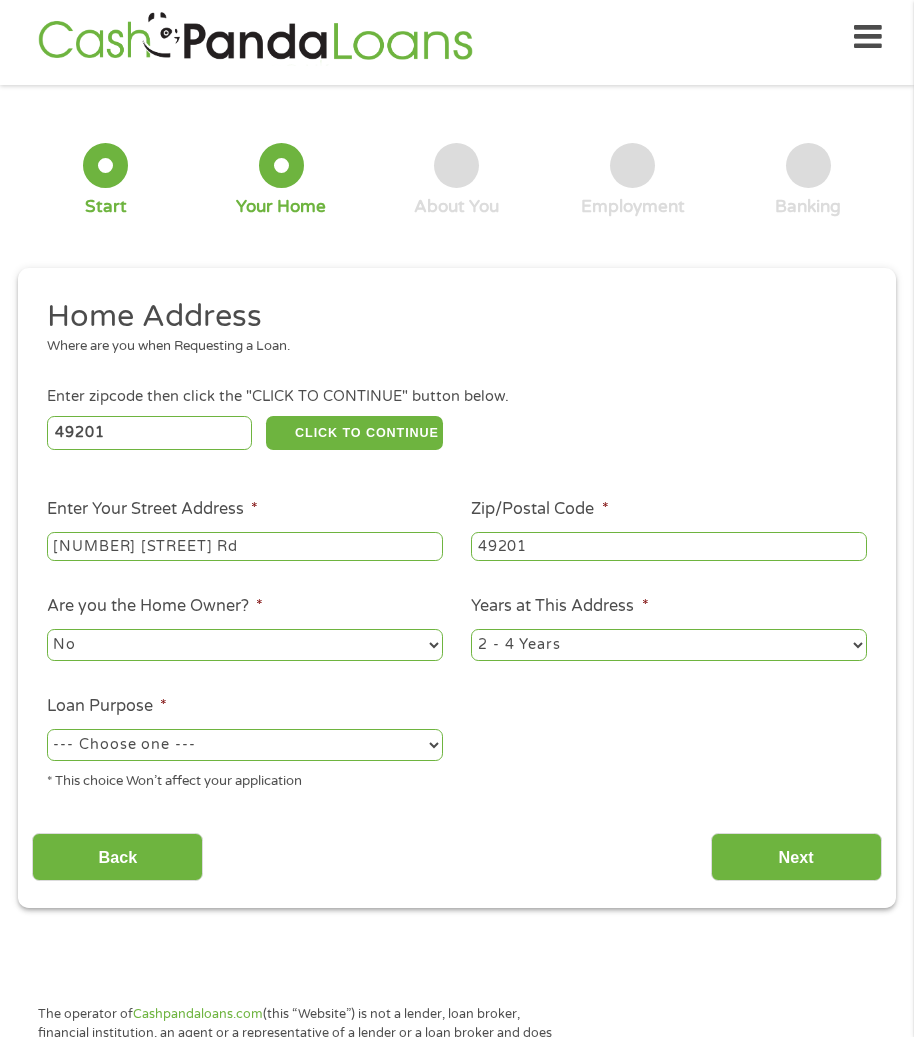 select on "paybills" 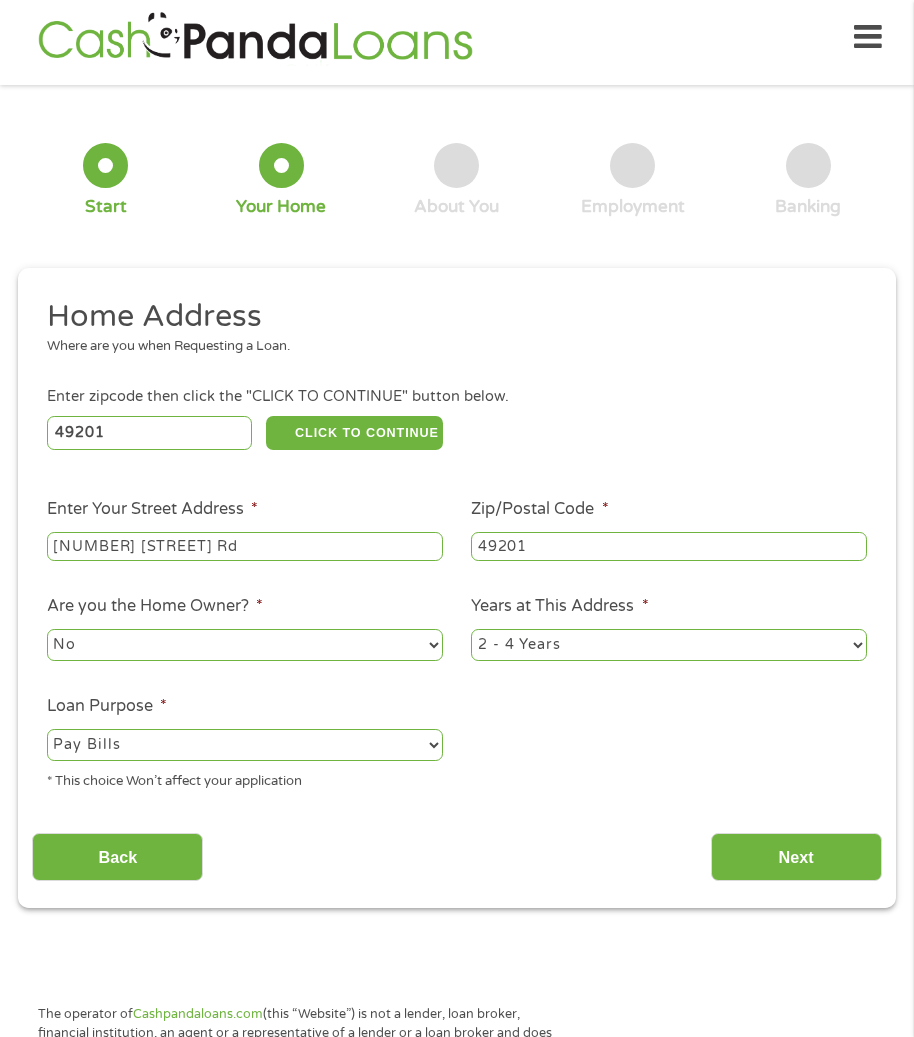 click on "--- Choose one --- Pay Bills Debt Consolidation Home Improvement Major Purchase Car Loan Short Term Cash Medical Expenses Other" at bounding box center [245, 745] 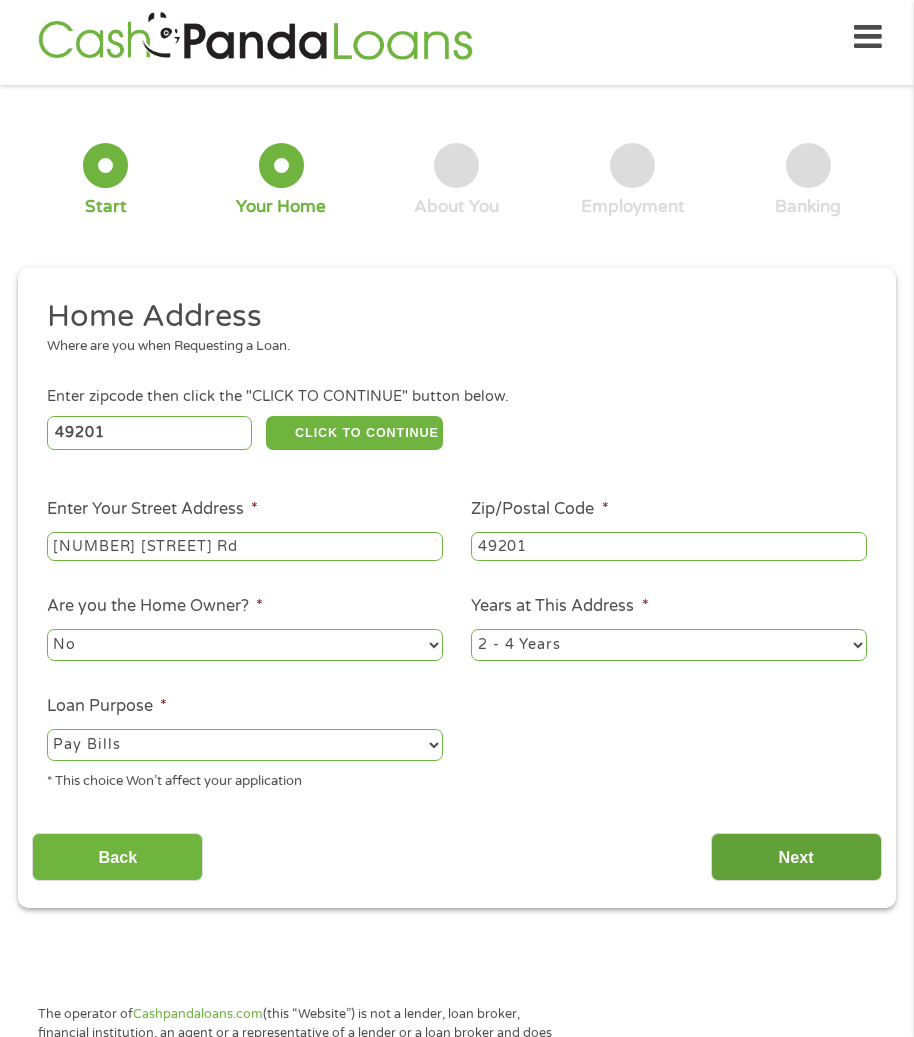 click on "Next" at bounding box center (796, 857) 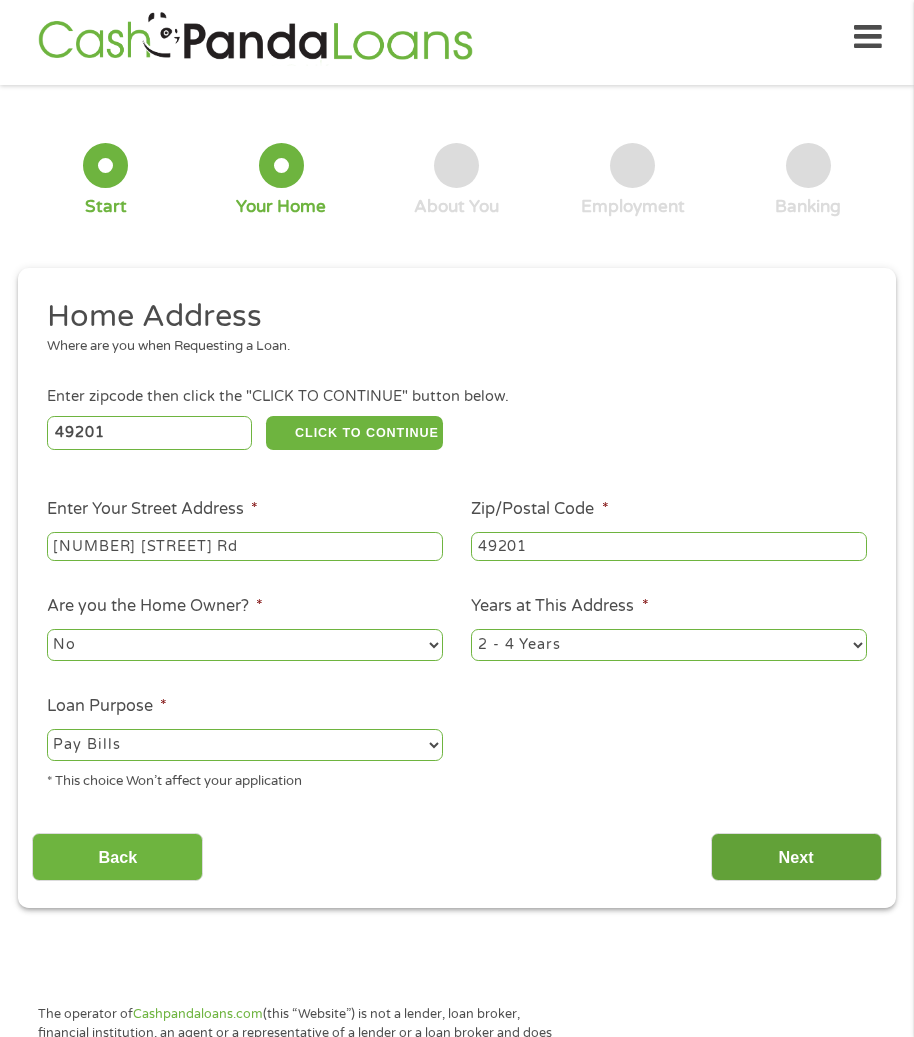 scroll, scrollTop: 8, scrollLeft: 8, axis: both 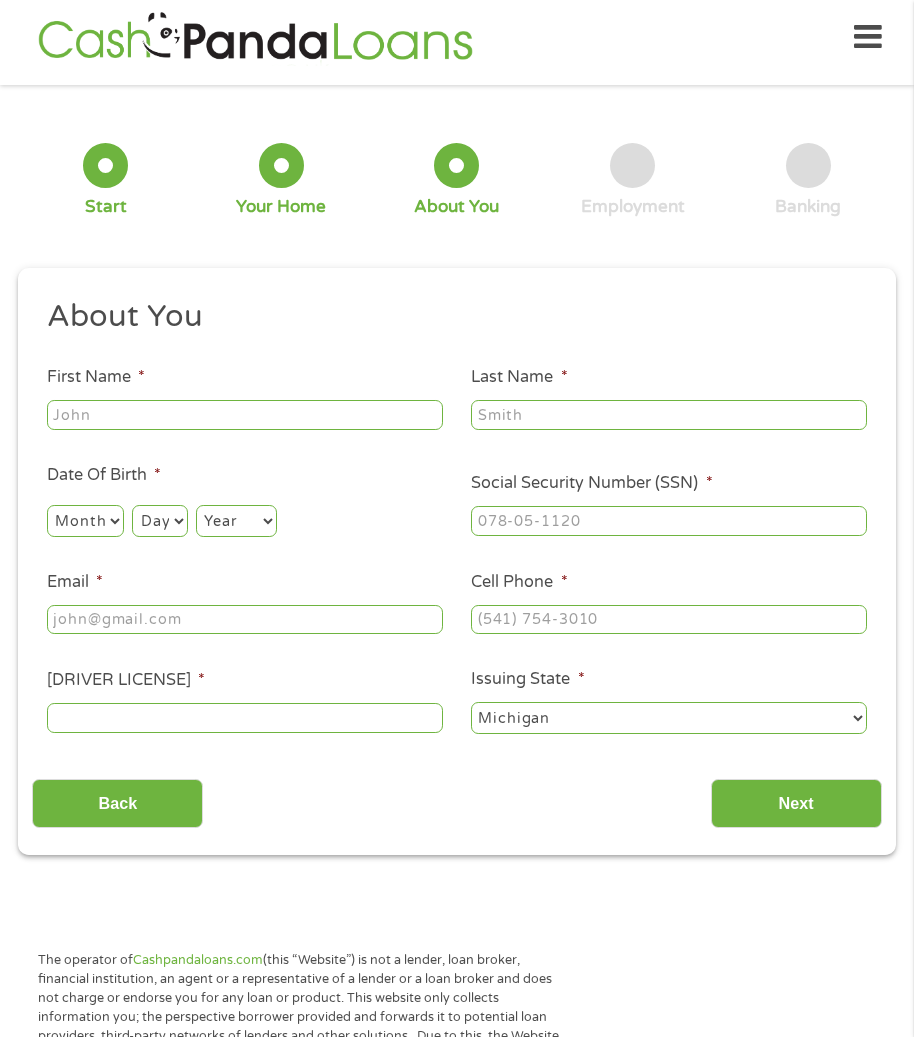 click on "[FIRST] *" at bounding box center (245, 415) 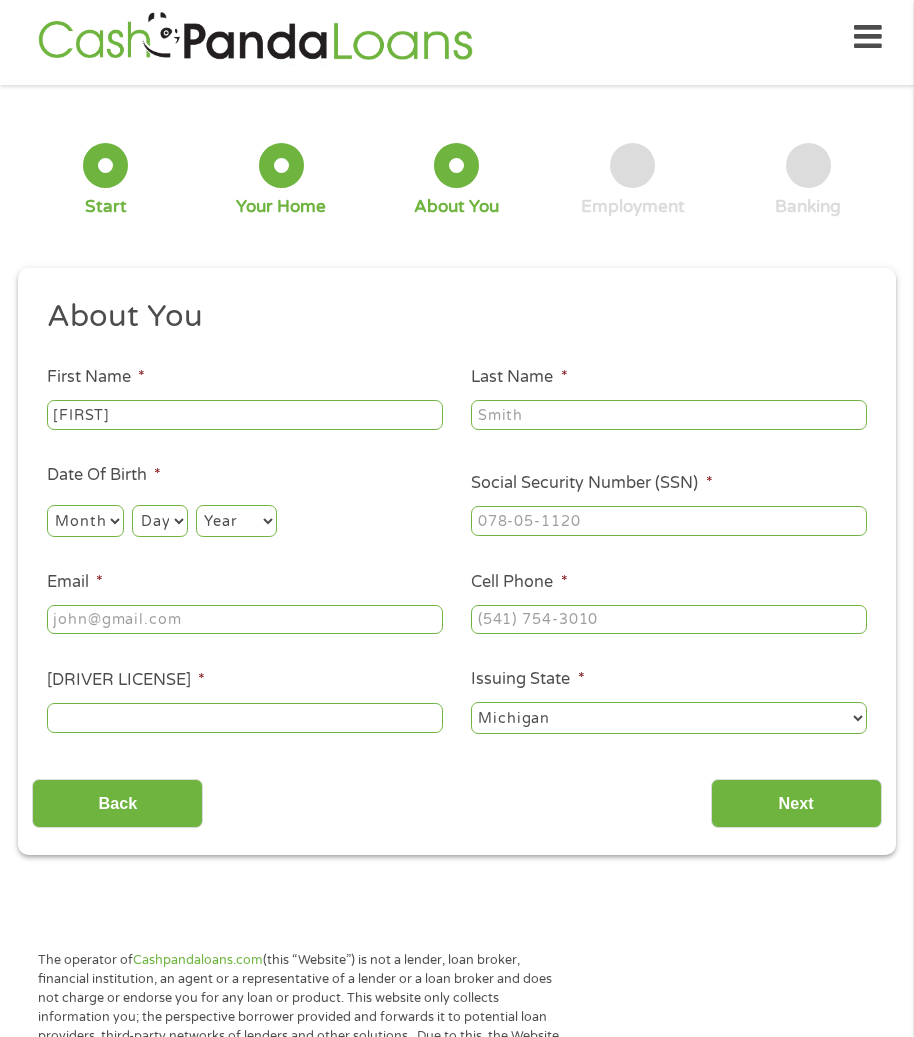 type on "[FIRST]" 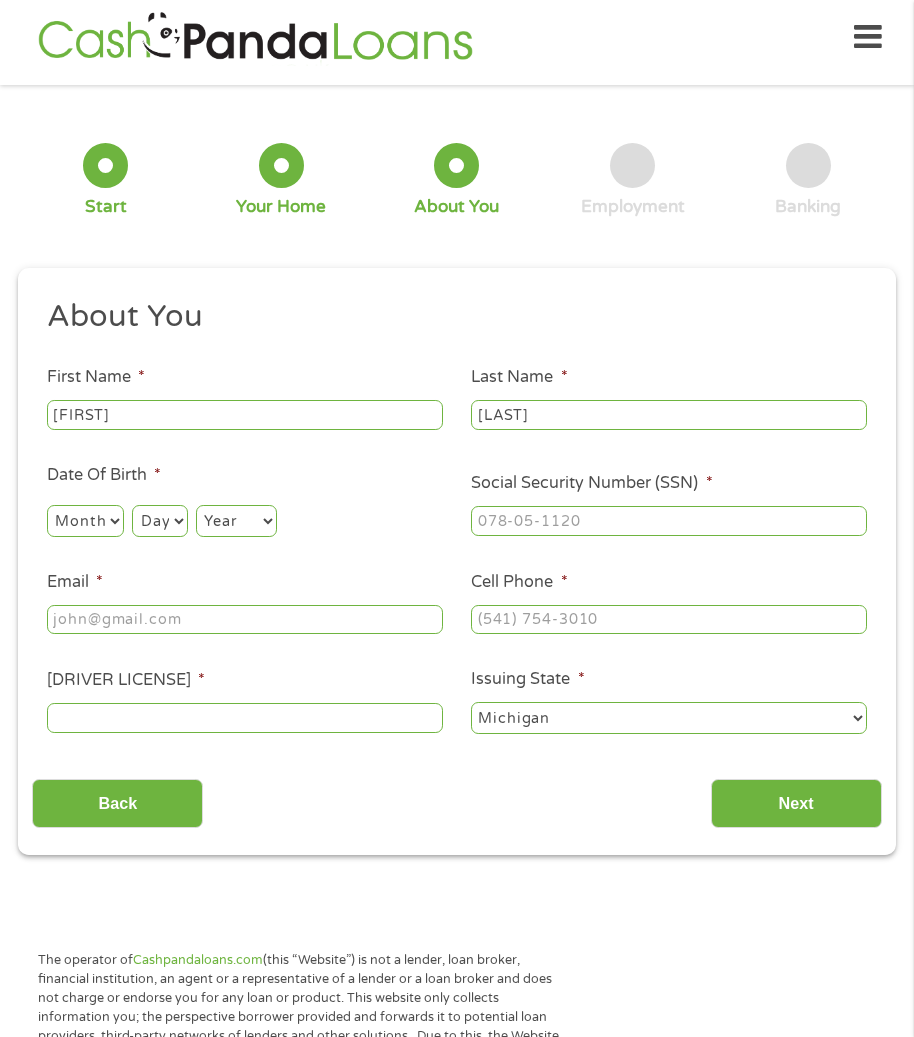 type on "[LAST]" 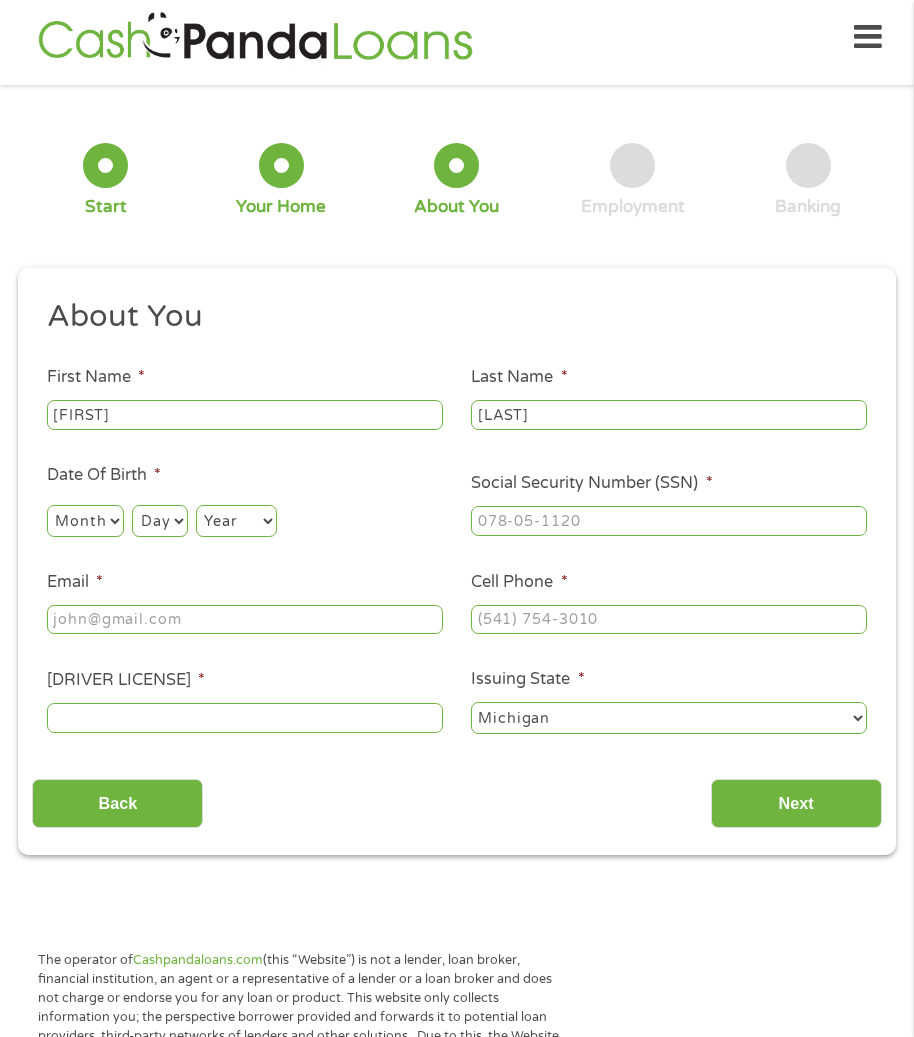 click on "Month 1 2 3 4 5 6 7 8 9 10 11 12" at bounding box center (85, 521) 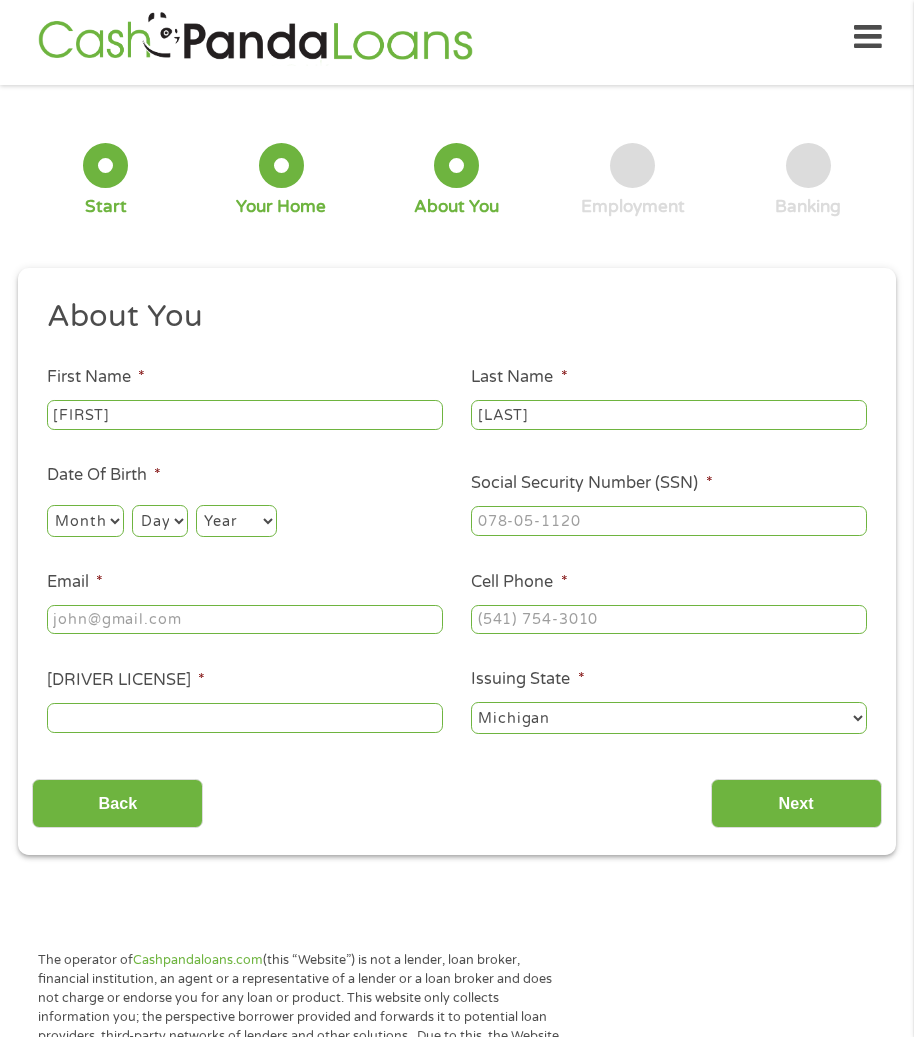 select on "6" 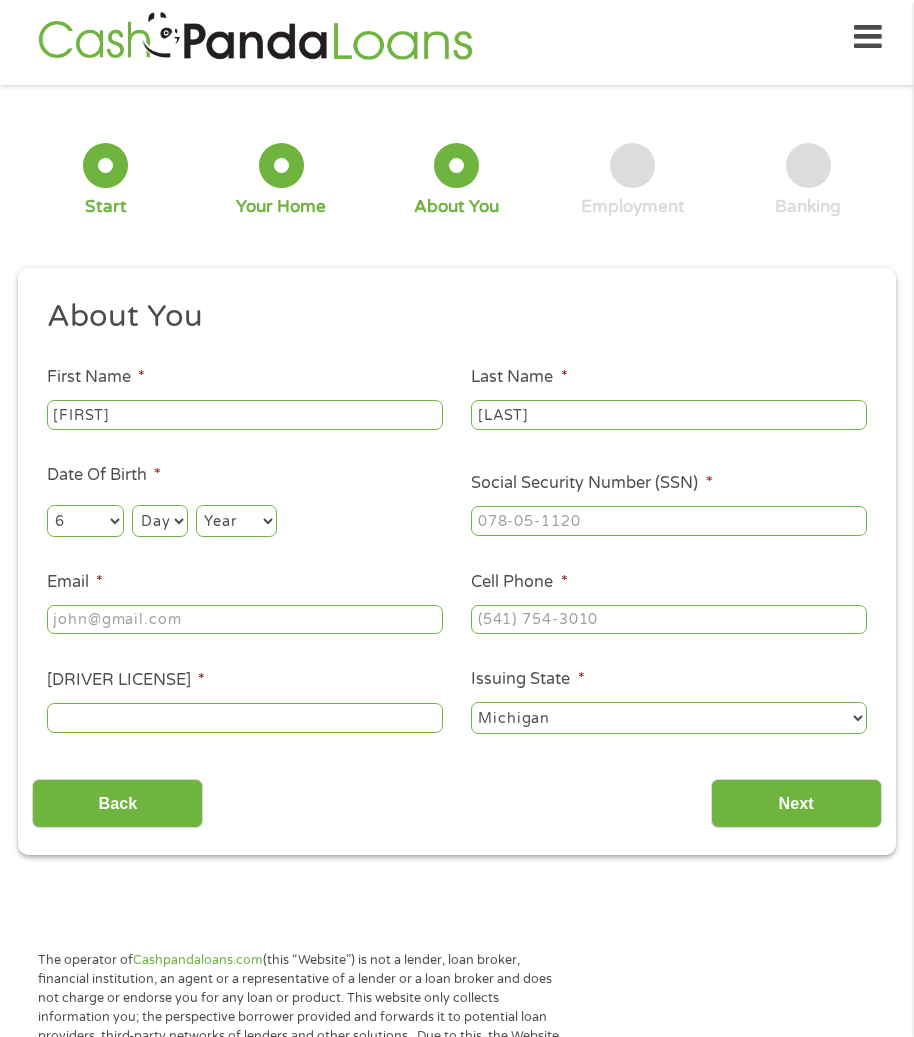 click on "Month 1 2 3 4 5 6 7 8 9 10 11 12" at bounding box center [85, 521] 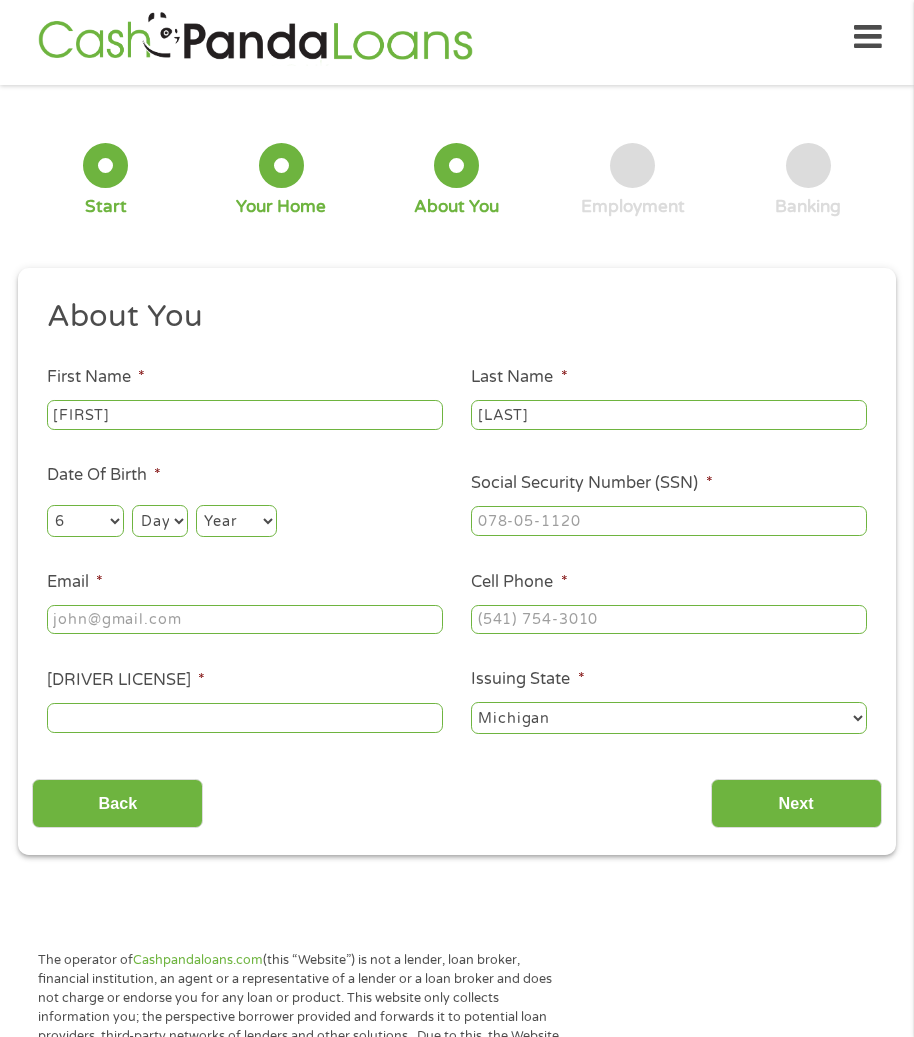click on "Day 1 2 3 4 5 6 7 8 9 10 11 12 13 14 15 16 17 18 19 20 21 22 23 24 25 26 27 28 29 30 31" at bounding box center (159, 521) 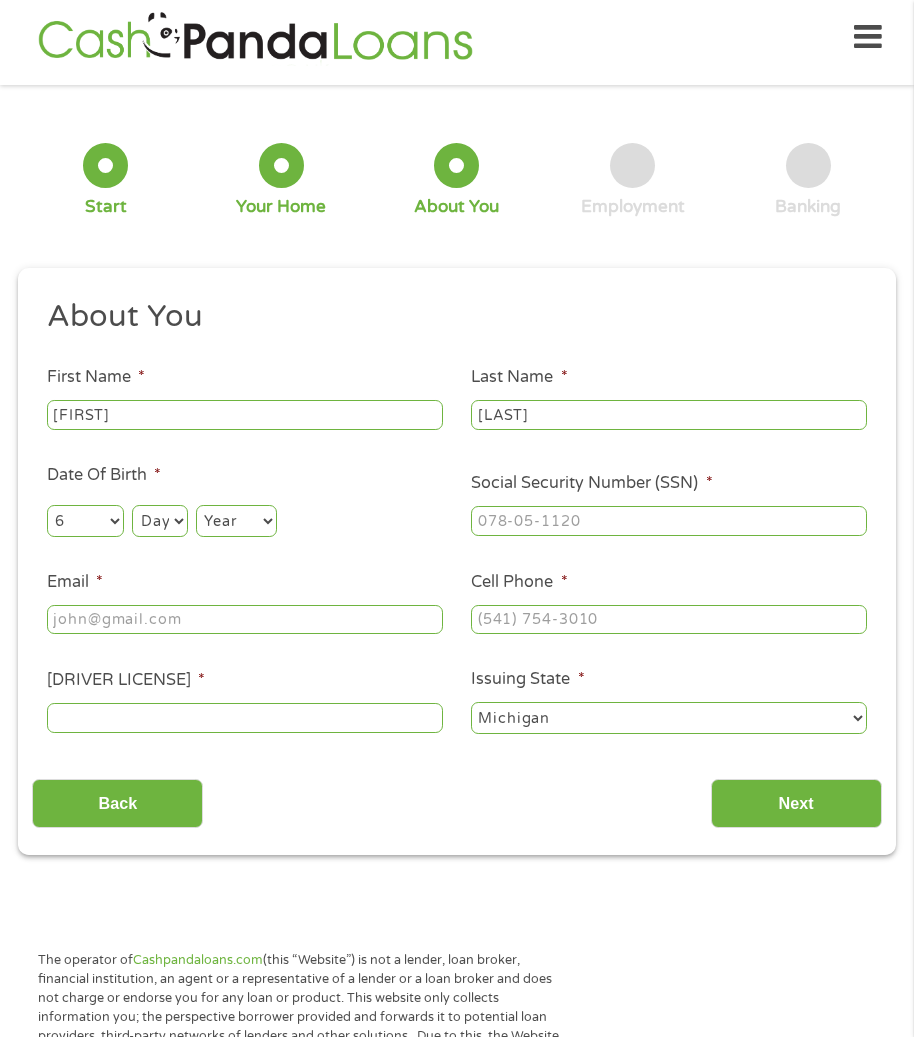 select on "21" 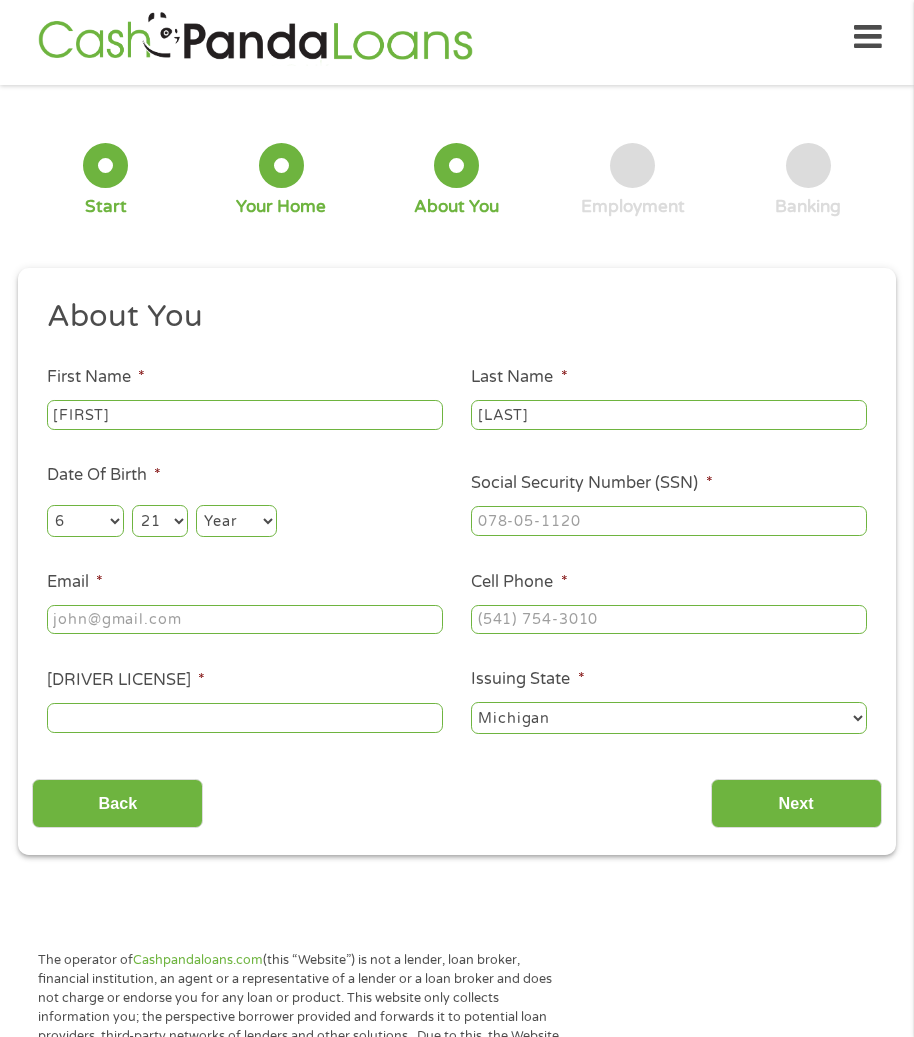 click on "Day 1 2 3 4 5 6 7 8 9 10 11 12 13 14 15 16 17 18 19 20 21 22 23 24 25 26 27 28 29 30 31" at bounding box center (159, 521) 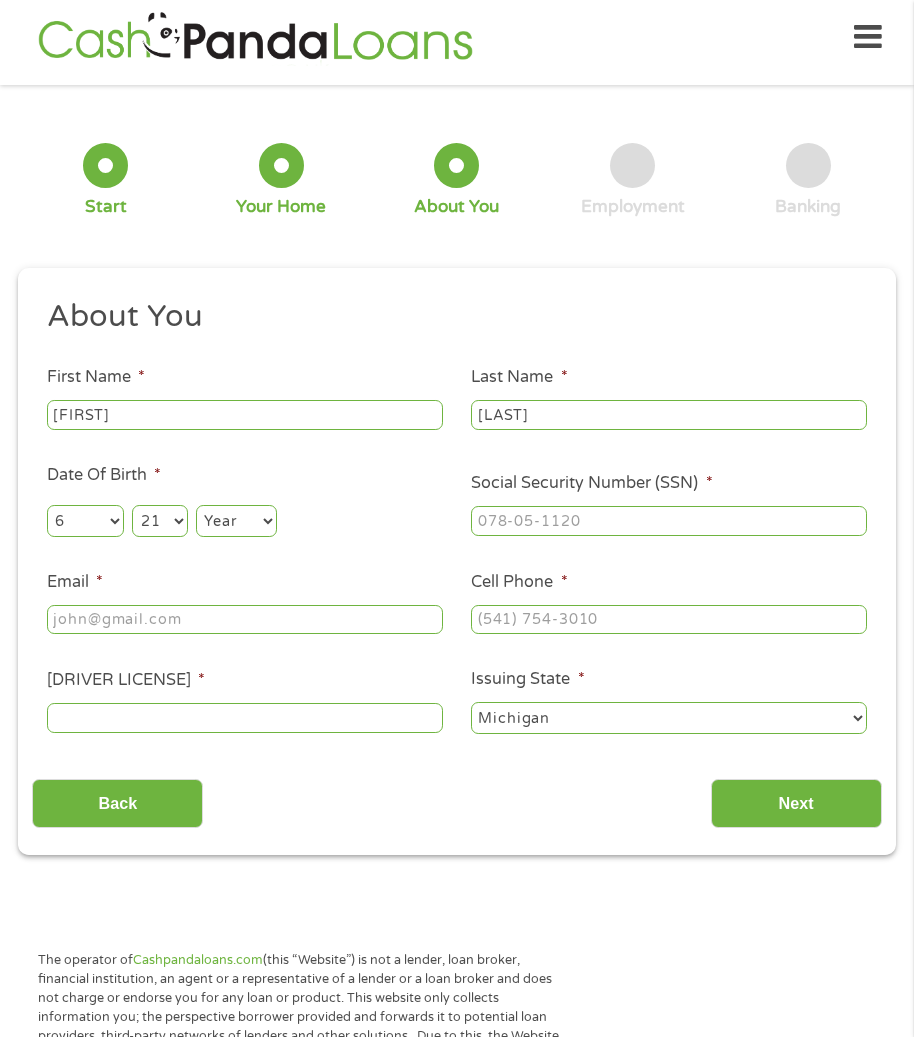 click on "Year 2007 2006 2005 2004 2003 2002 2001 2000 1999 1998 1997 1996 1995 1994 1993 1992 1991 1990 1989 1988 1987 1986 1985 1984 1983 1982 1981 1980 1979 1978 1977 1976 1975 1974 1973 1972 1971 1970 1969 1968 1967 1966 1965 1964 1963 1962 1961 1960 1959 1958 1957 1956 1955 1954 1953 1952 1951 1950 1949 1948 1947 1946 1945 1944 1943 1942 1941 1940 1939 1938 1937 1936 1935 1934 1933 1932 1931 1930 1929 1928 1927 1926 1925 1924 1923 1922 1921 1920" at bounding box center (236, 521) 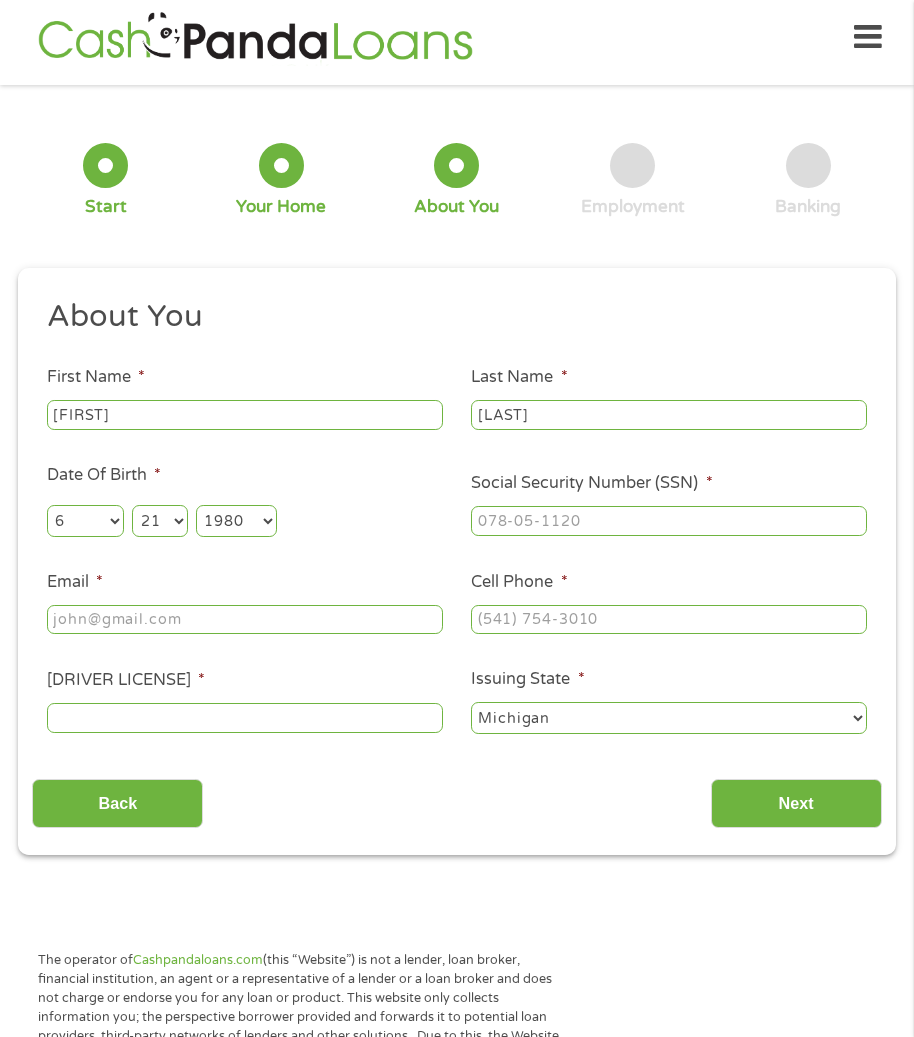 click on "Year 2007 2006 2005 2004 2003 2002 2001 2000 1999 1998 1997 1996 1995 1994 1993 1992 1991 1990 1989 1988 1987 1986 1985 1984 1983 1982 1981 1980 1979 1978 1977 1976 1975 1974 1973 1972 1971 1970 1969 1968 1967 1966 1965 1964 1963 1962 1961 1960 1959 1958 1957 1956 1955 1954 1953 1952 1951 1950 1949 1948 1947 1946 1945 1944 1943 1942 1941 1940 1939 1938 1937 1936 1935 1934 1933 1932 1931 1930 1929 1928 1927 1926 1925 1924 1923 1922 1921 1920" at bounding box center [236, 521] 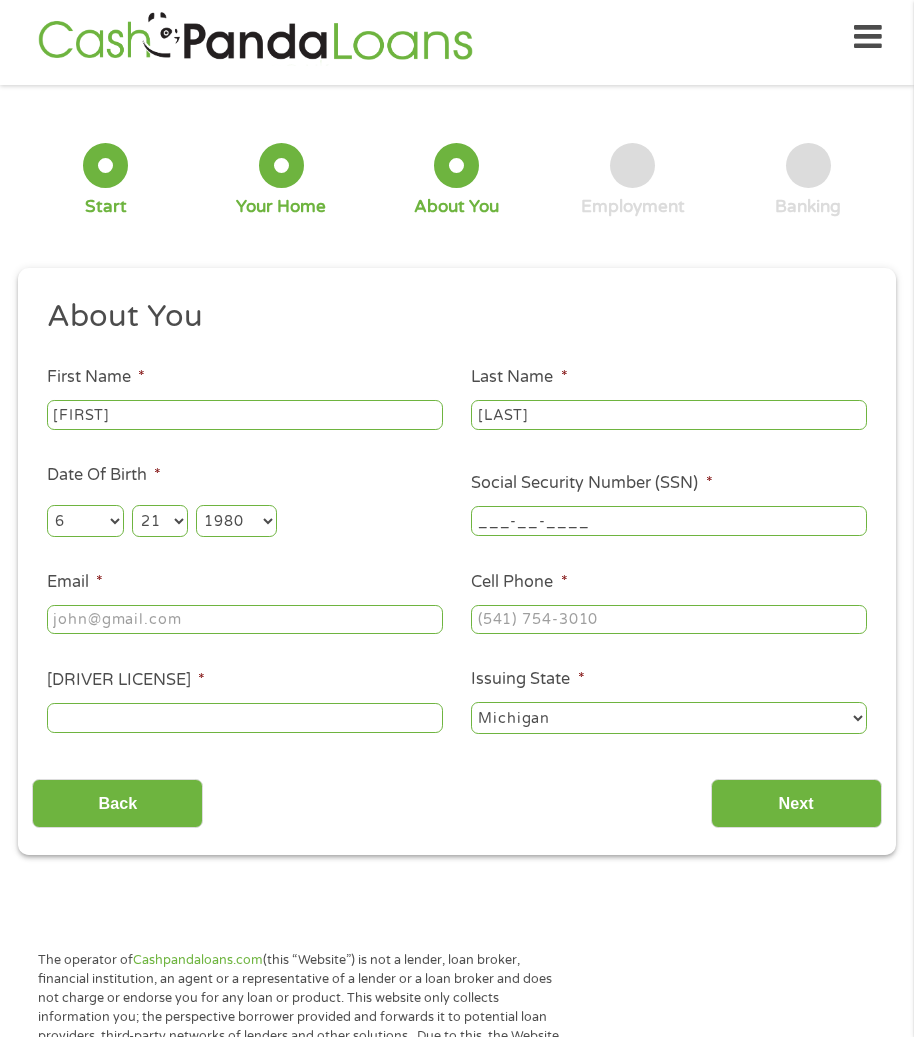 click on "___-__-____" at bounding box center [669, 521] 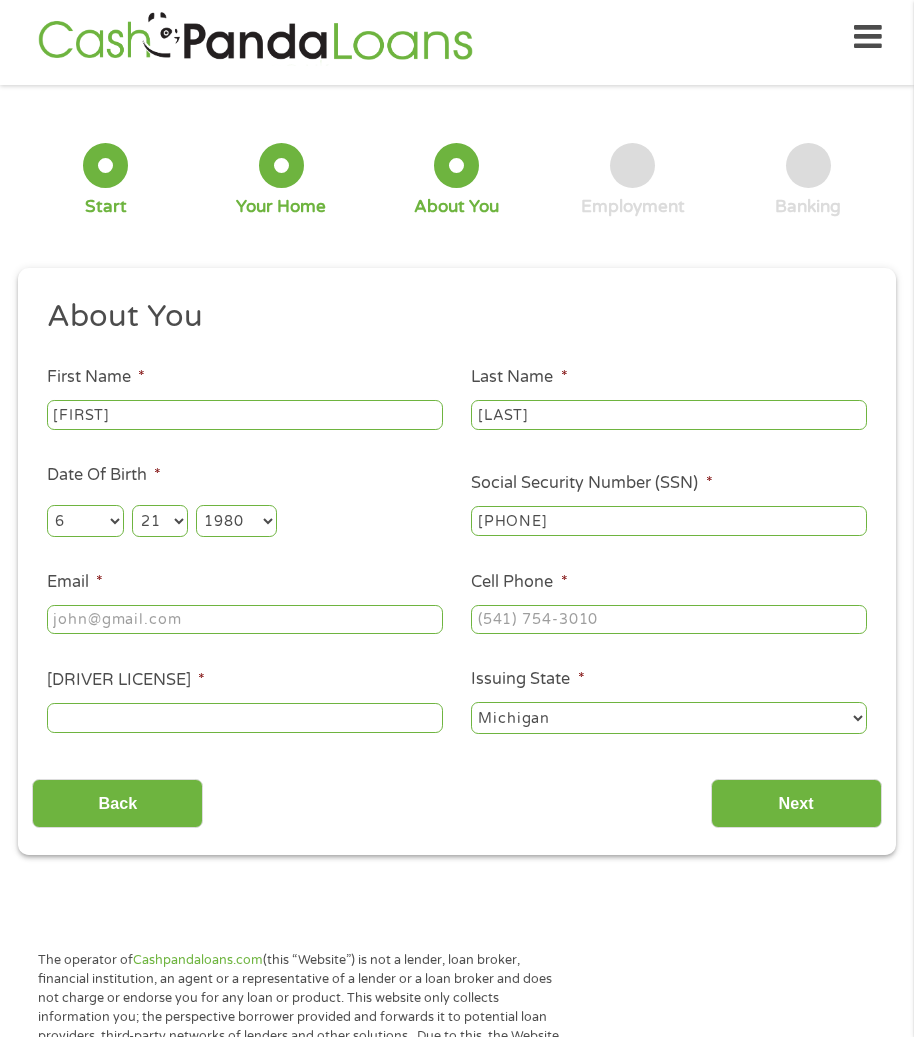 type on "[PHONE]" 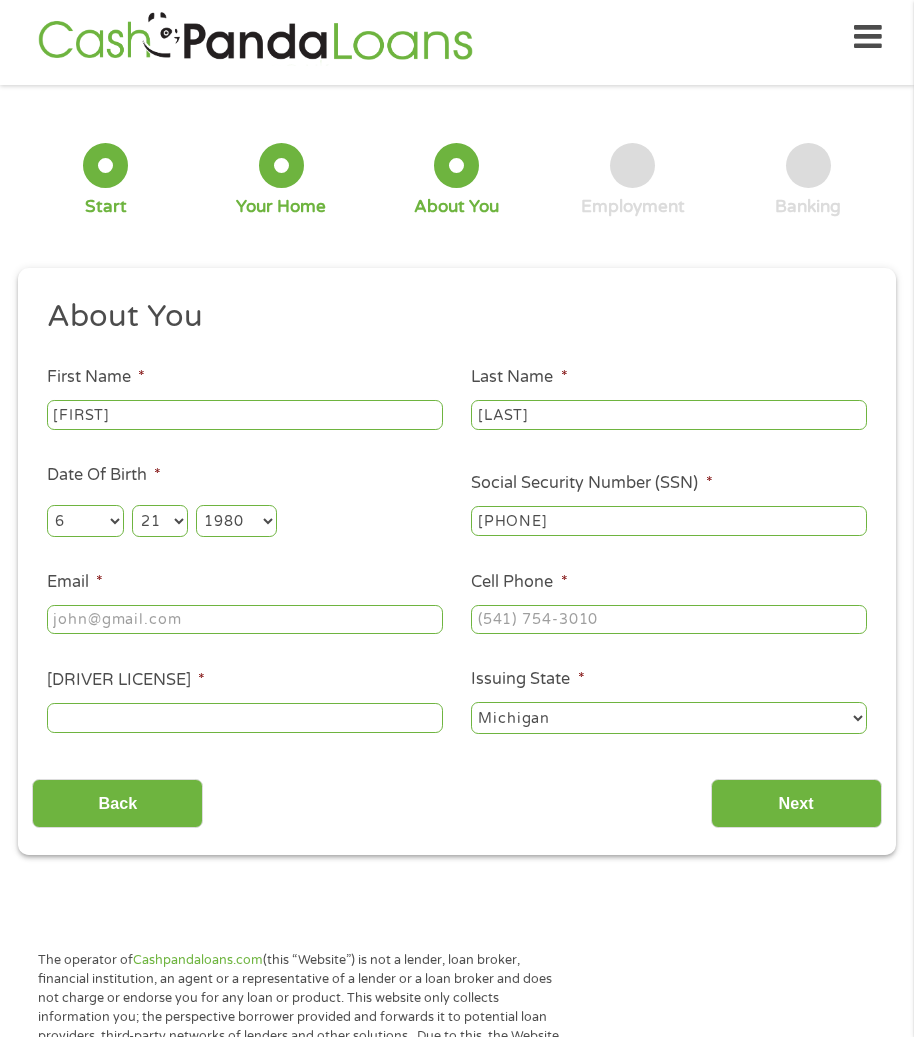 click on "Email *" at bounding box center [245, 620] 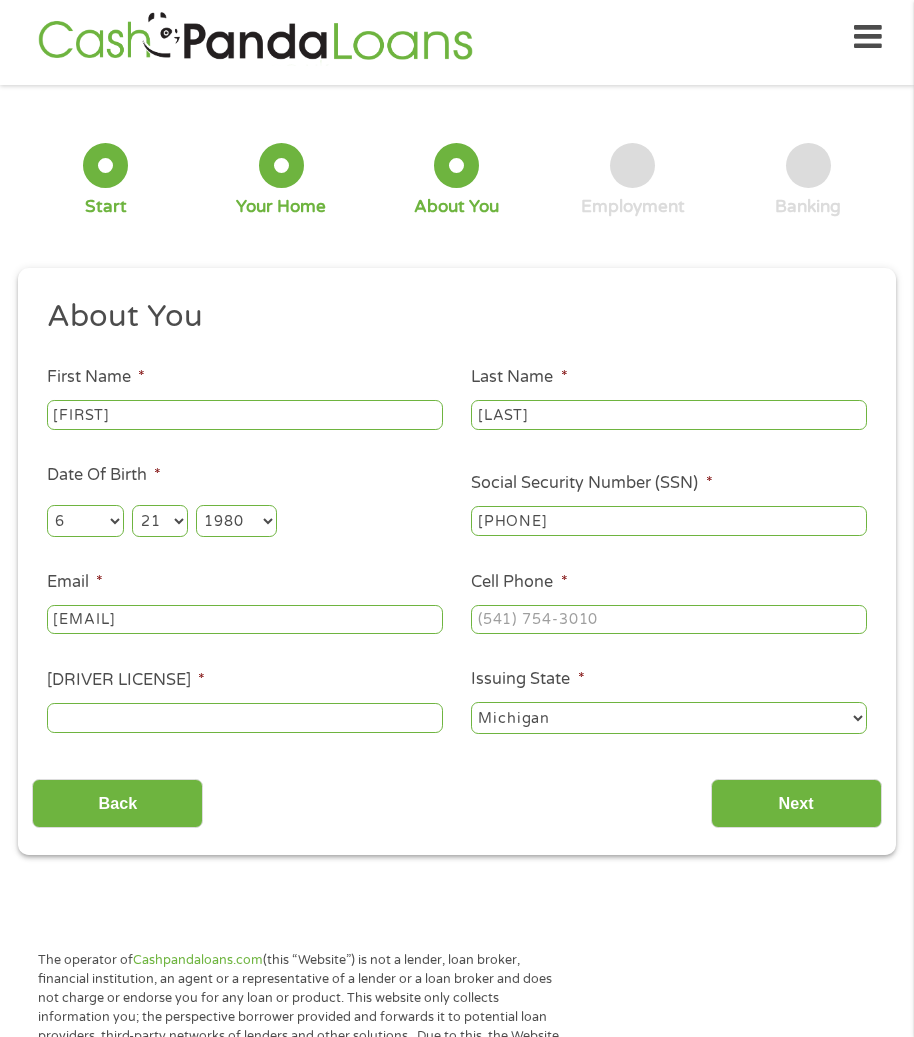 type on "[EMAIL]" 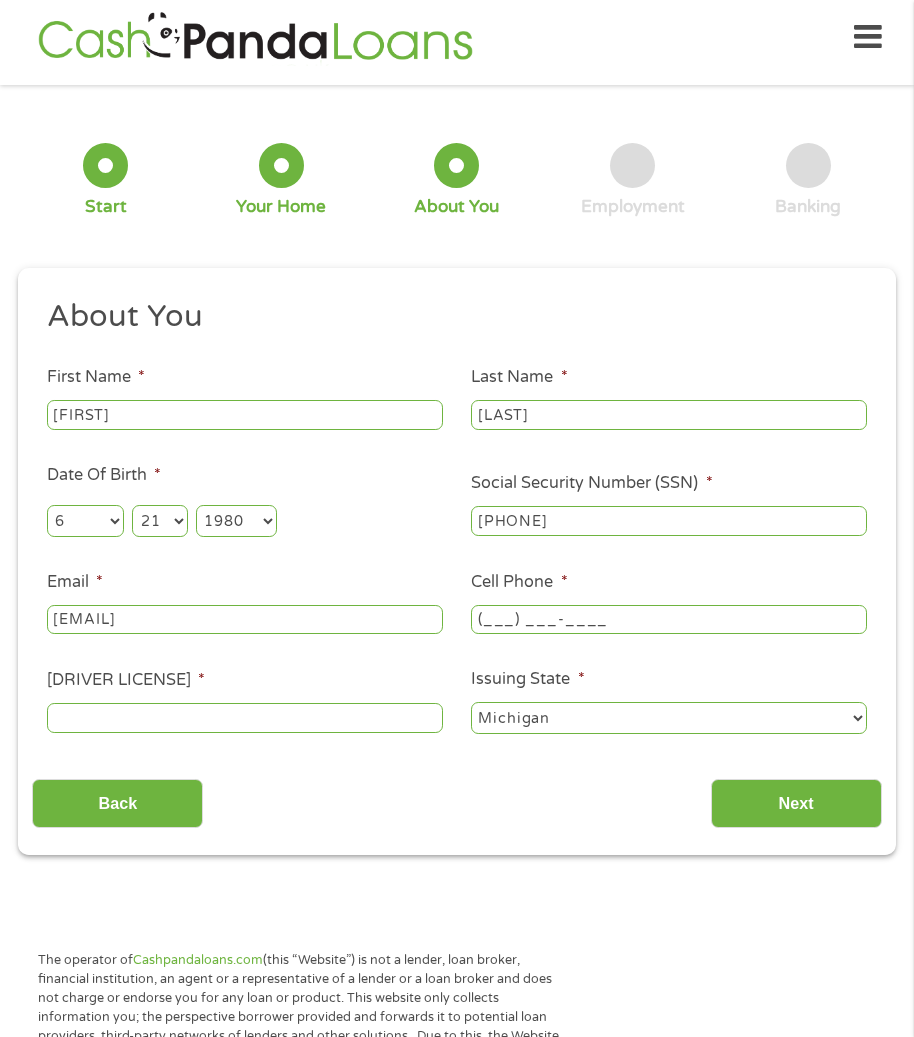 click on "(___) ___-____" at bounding box center [669, 620] 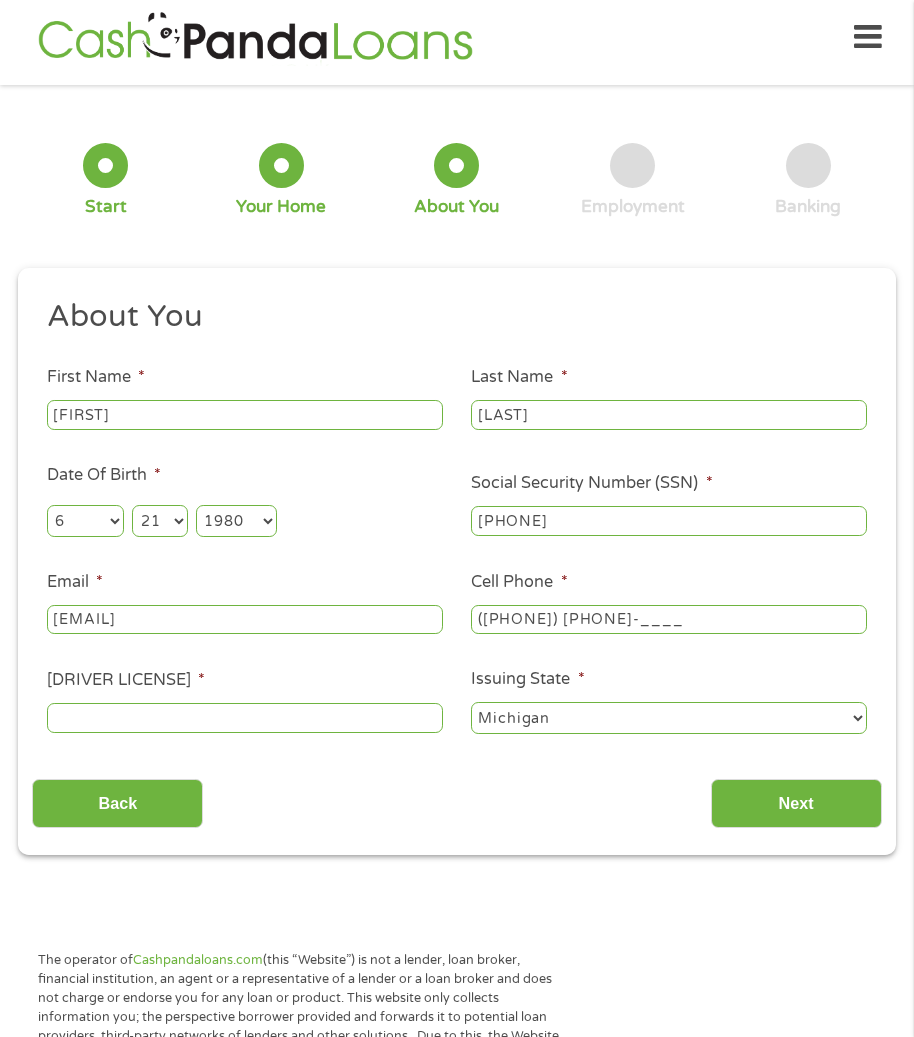 type on "([PHONE]) [PHONE]-____" 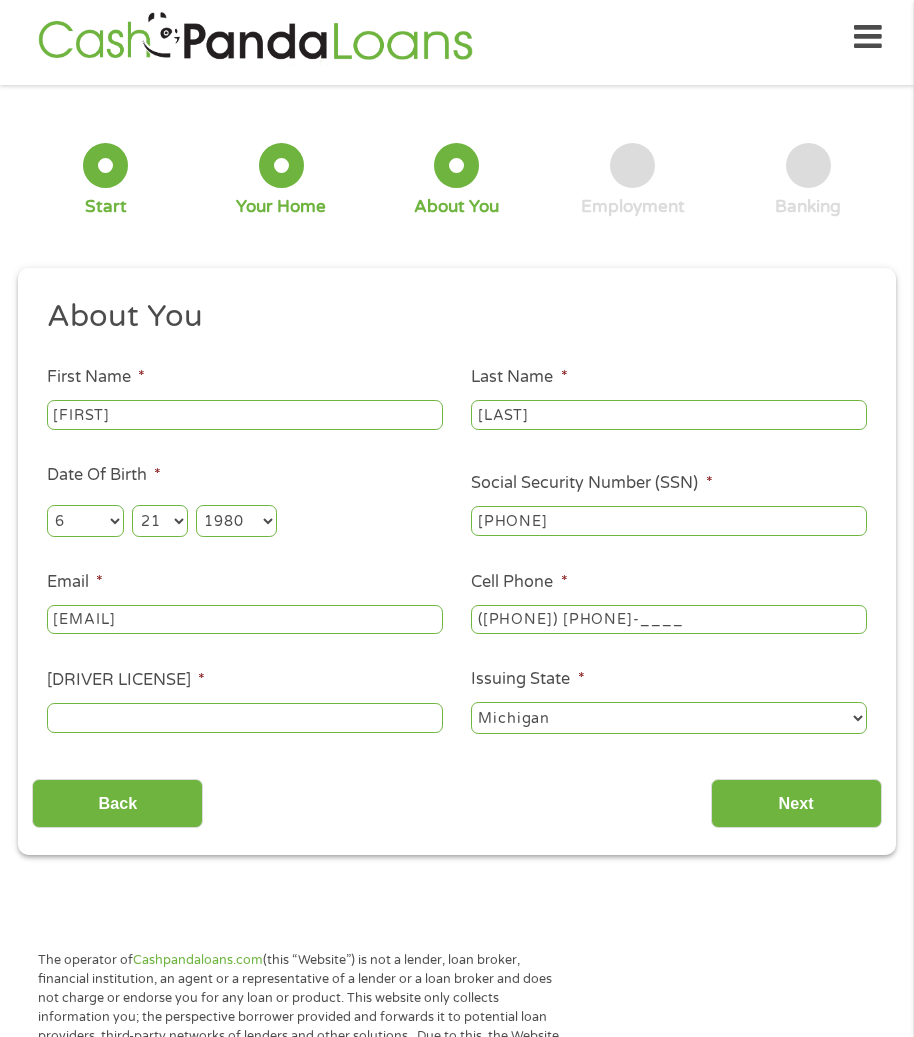 click on "Driver License Number *" at bounding box center (245, 718) 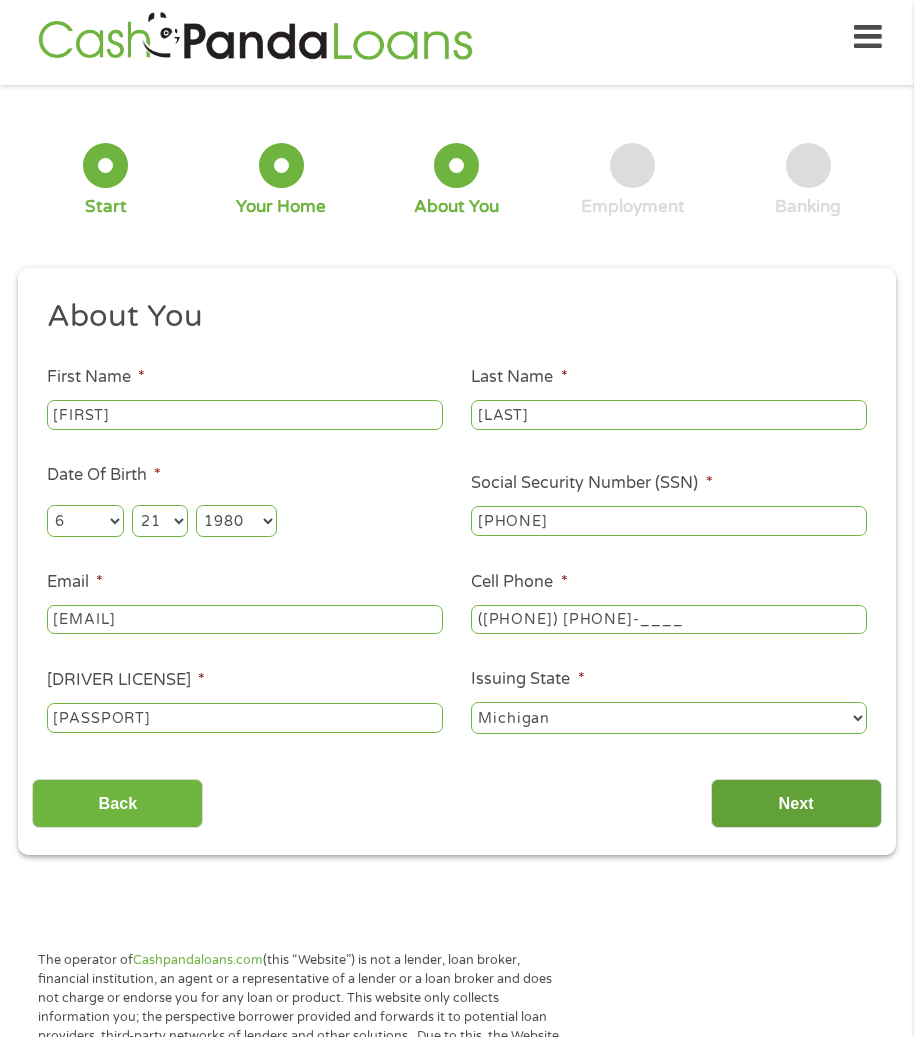 type on "[PASSPORT]" 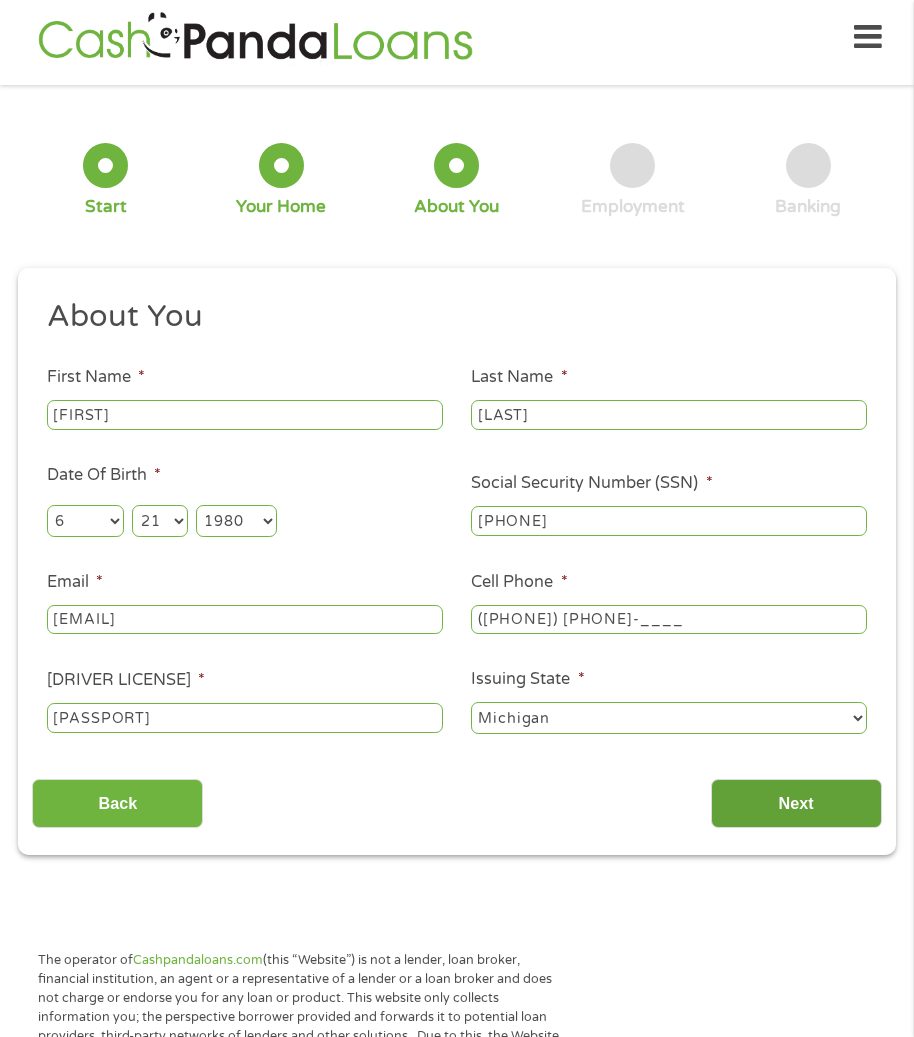 scroll, scrollTop: 8, scrollLeft: 8, axis: both 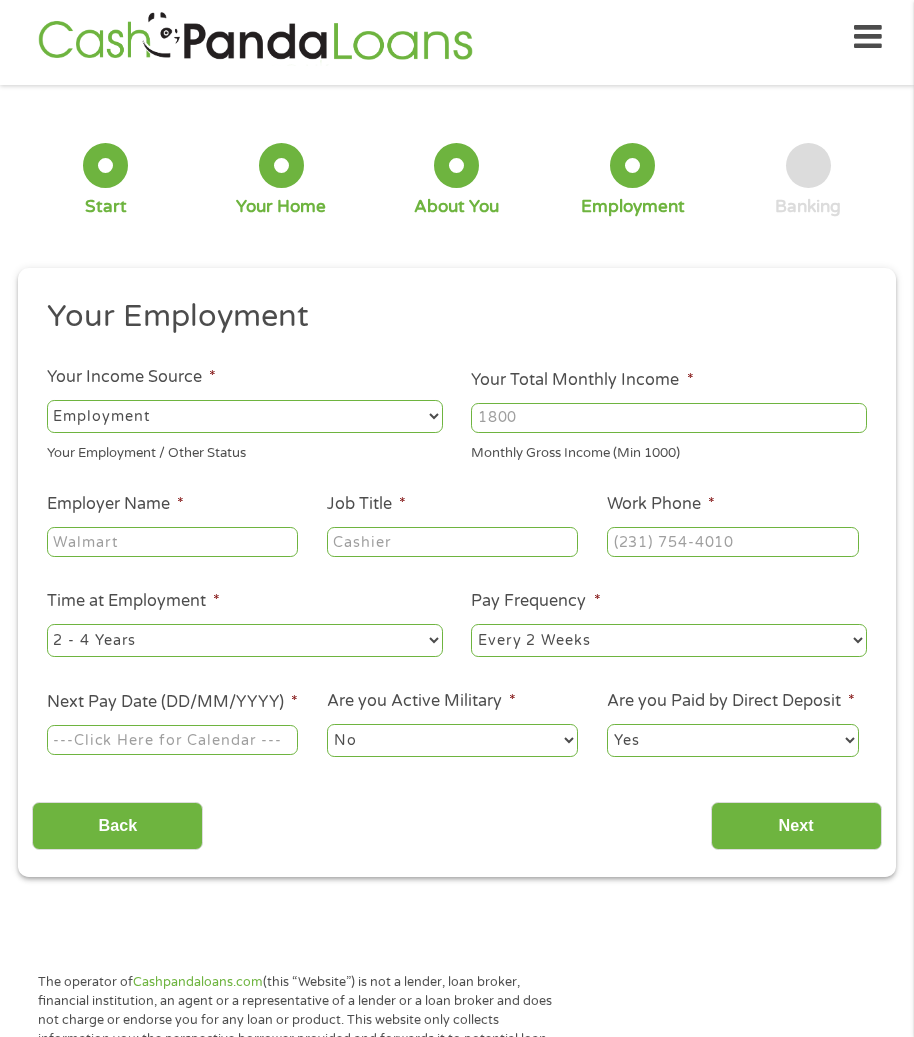 click on "Your Total Monthly Income *" at bounding box center (669, 418) 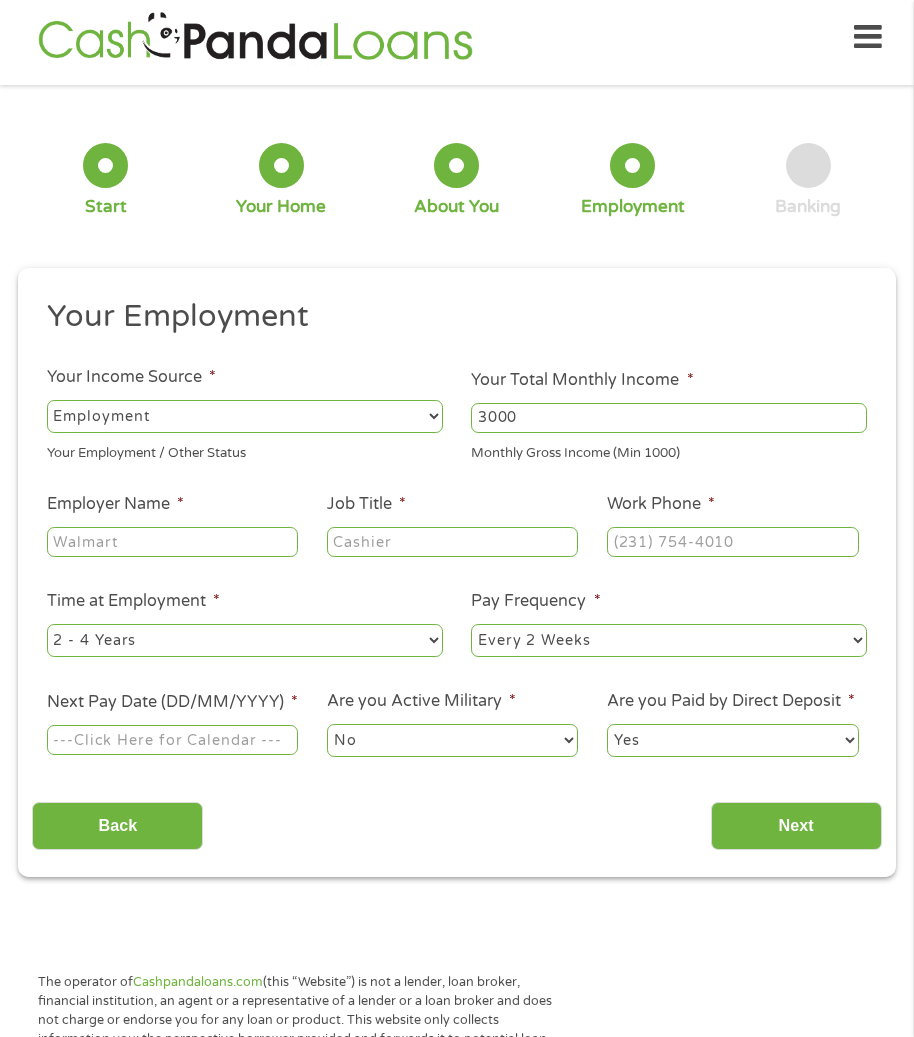 type on "3000" 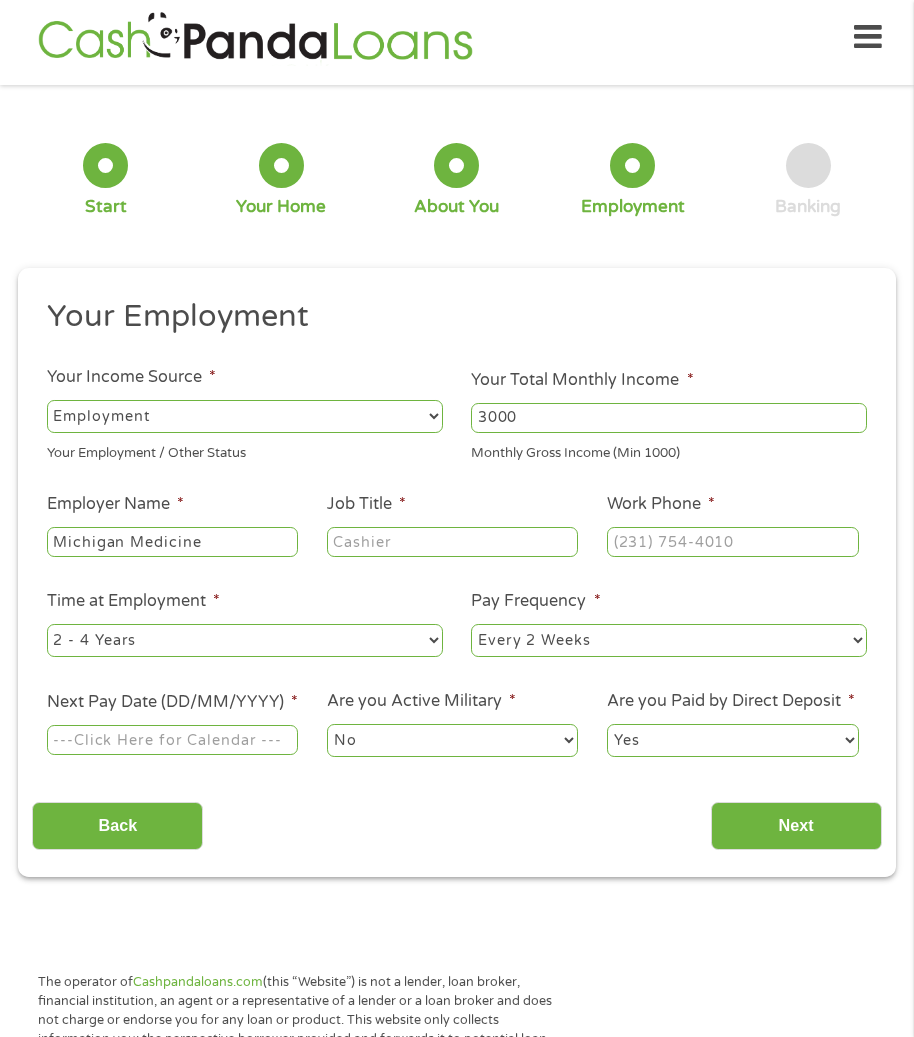 type on "Michigan Medicine" 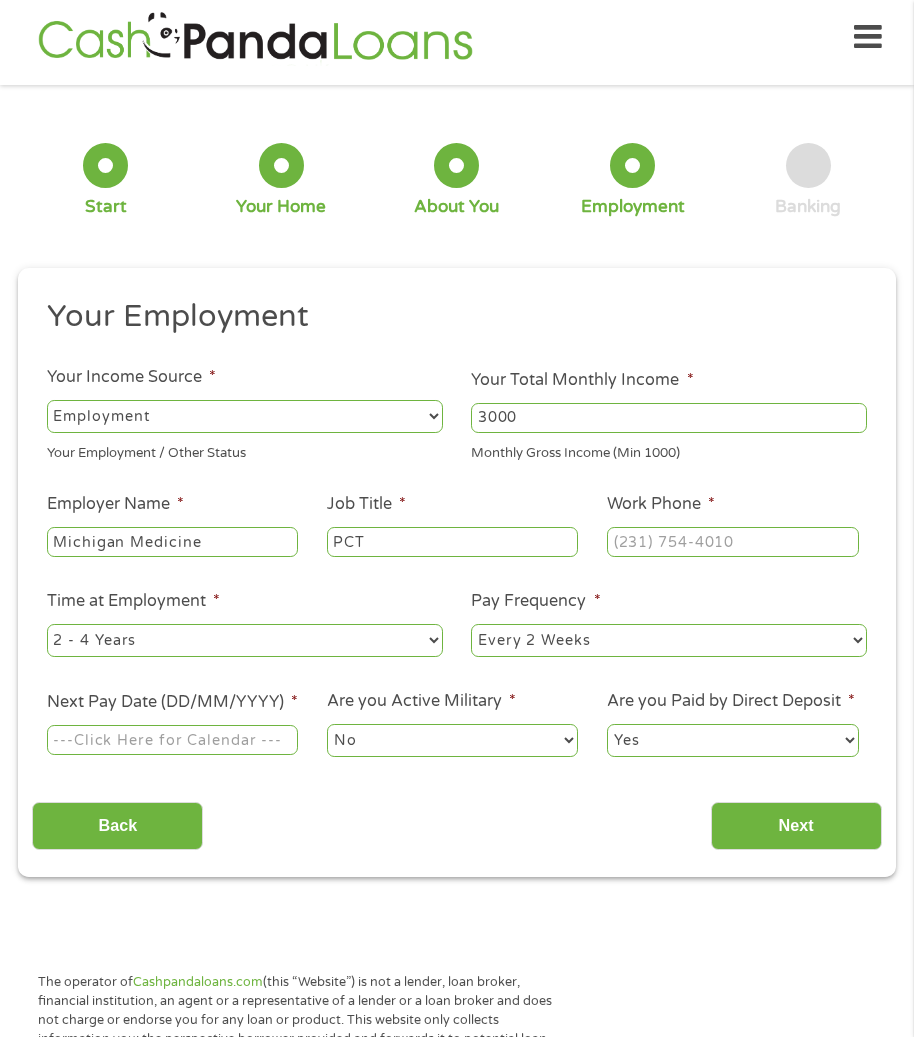 type on "PCT" 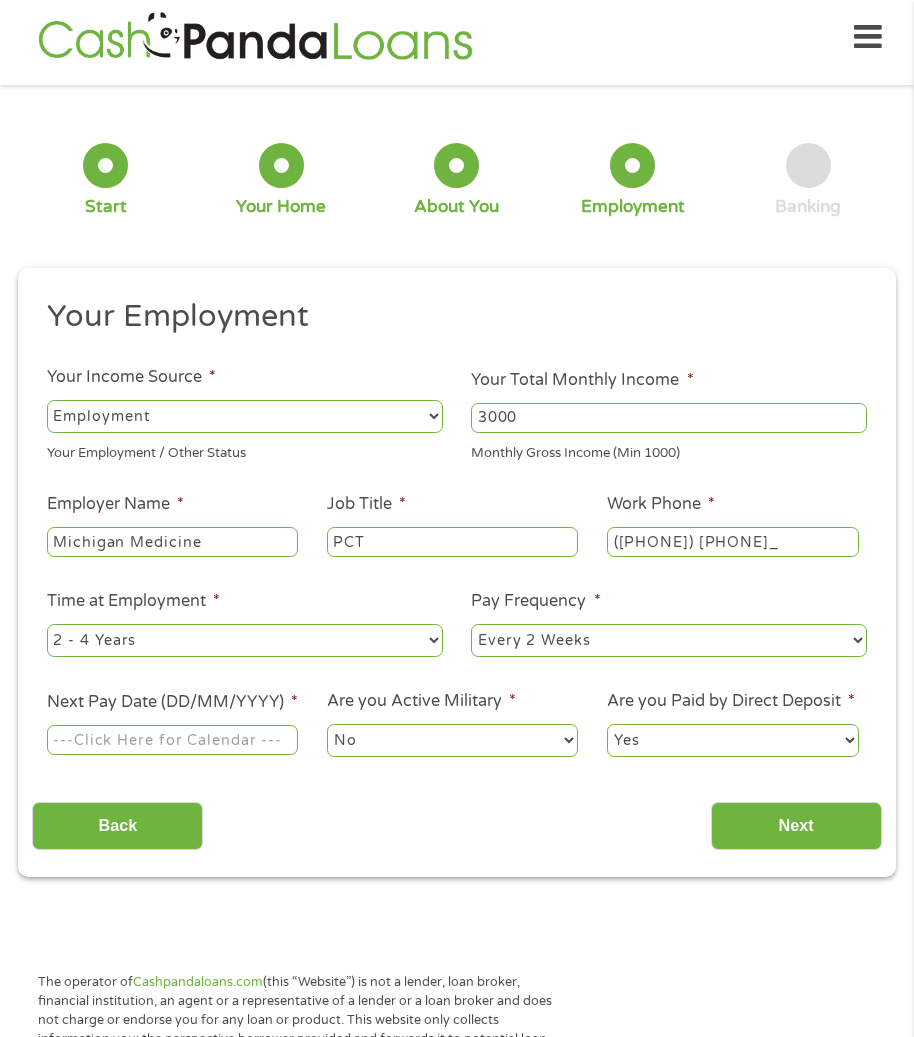 type on "([PHONE]) [PHONE]-____" 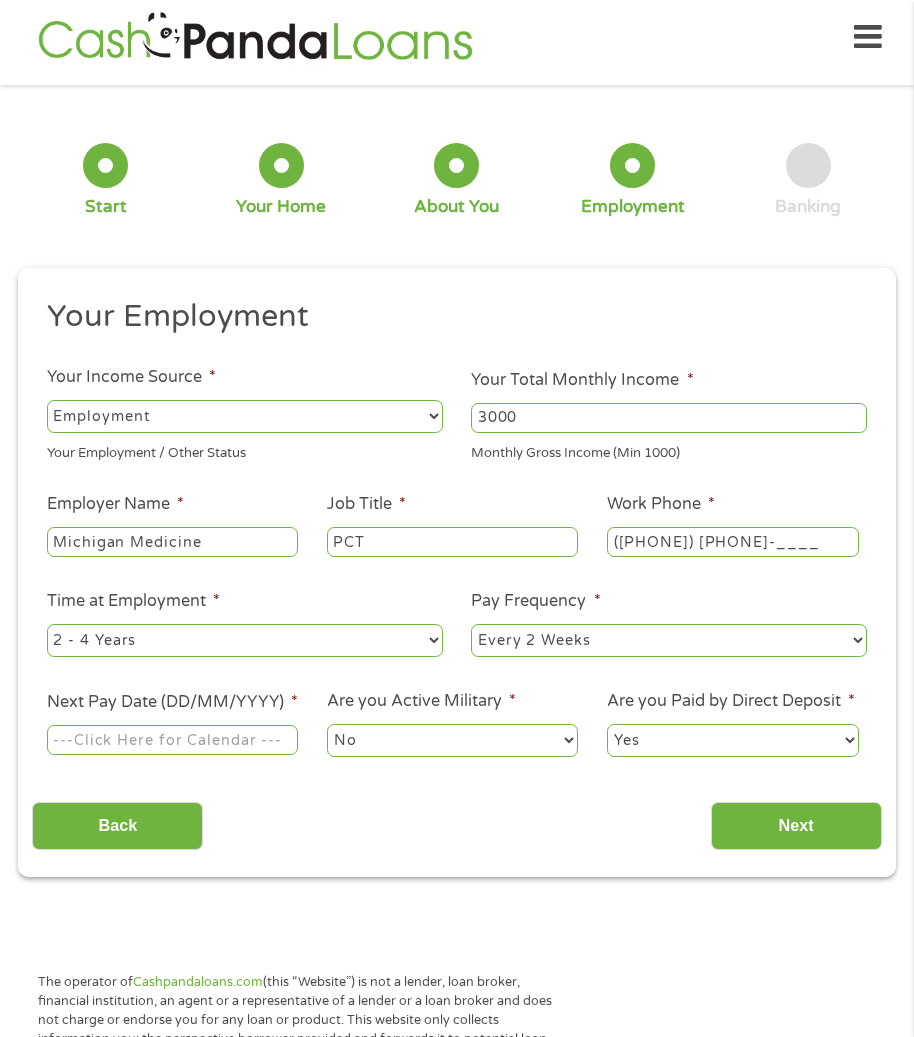 click on "--- Choose one --- 1 Year or less 1 - 2 Years 2 - 4 Years Over 4 Years" at bounding box center [245, 640] 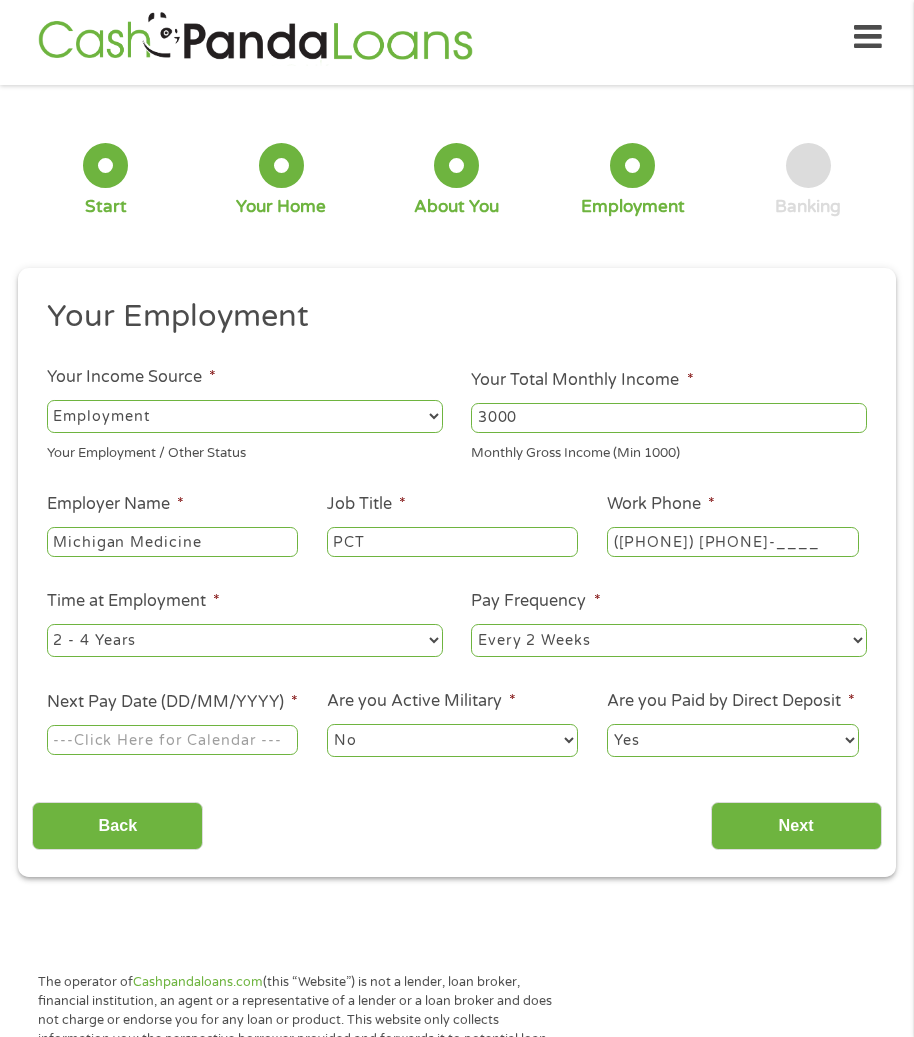 select on "60months" 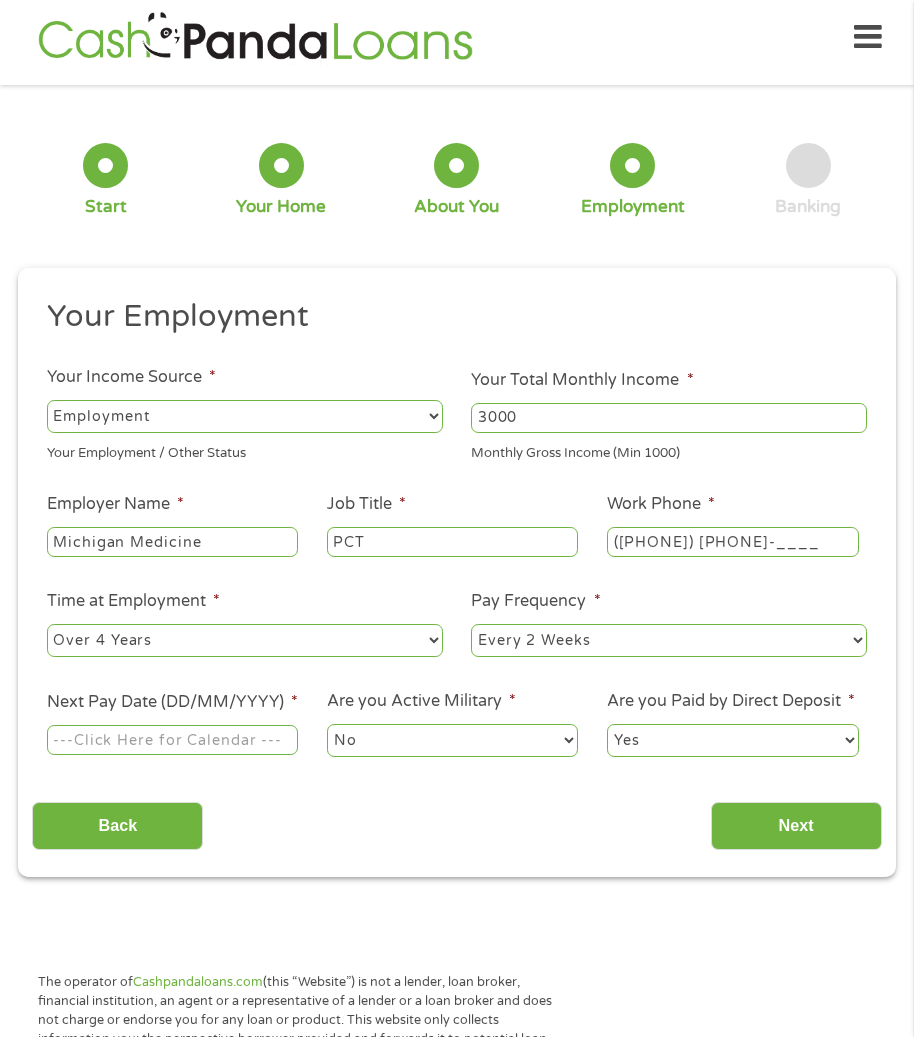 click on "--- Choose one --- 1 Year or less 1 - 2 Years 2 - 4 Years Over 4 Years" at bounding box center [245, 640] 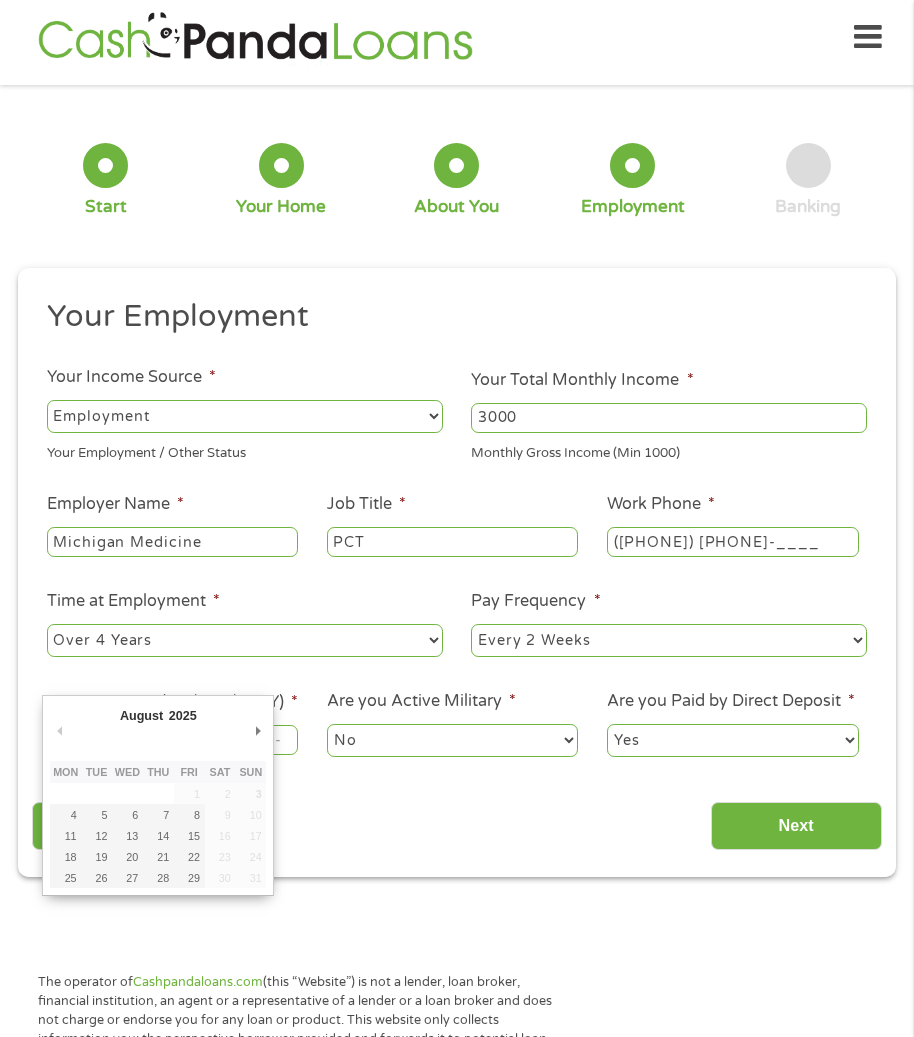 click on "Home   Get Loan Offer   How it works   FAQs   Blog   Cash Loans   Quick Loans   Online Loans   Payday Loans   Cash Advances   Préstamos   Paycheck Loans Near Me   Artificial Intelligence Loans   Contact Us                     1         Start   2         Your Home   3         About You   4         Employment   5         Banking   6
This field is hidden when viewing the form gclid This field is hidden when viewing the form Referrer https://www.cashpandaloans.com/ This field is hidden when viewing the form Source This field is hidden when viewing the form Campaign This field is hidden when viewing the form Medium This field is hidden when viewing the form adgroup This field is hidden when viewing the form creative This field is hidden when viewing the form position This field is hidden when viewing the form keyword This field is hidden when viewing the form matchtype This field is hidden when viewing the form device network email quality score" at bounding box center [457, 1497] 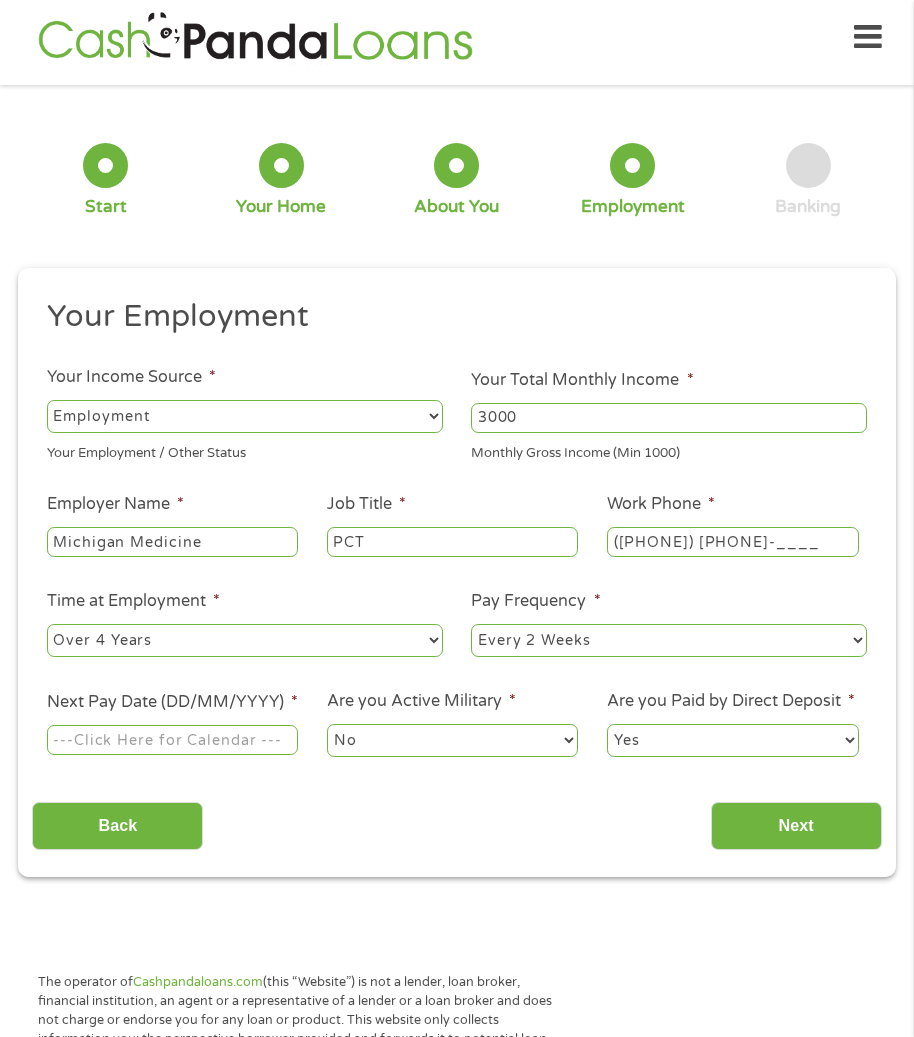 click on "Next Pay Date (DD/MM/YYYY) *" at bounding box center [172, 740] 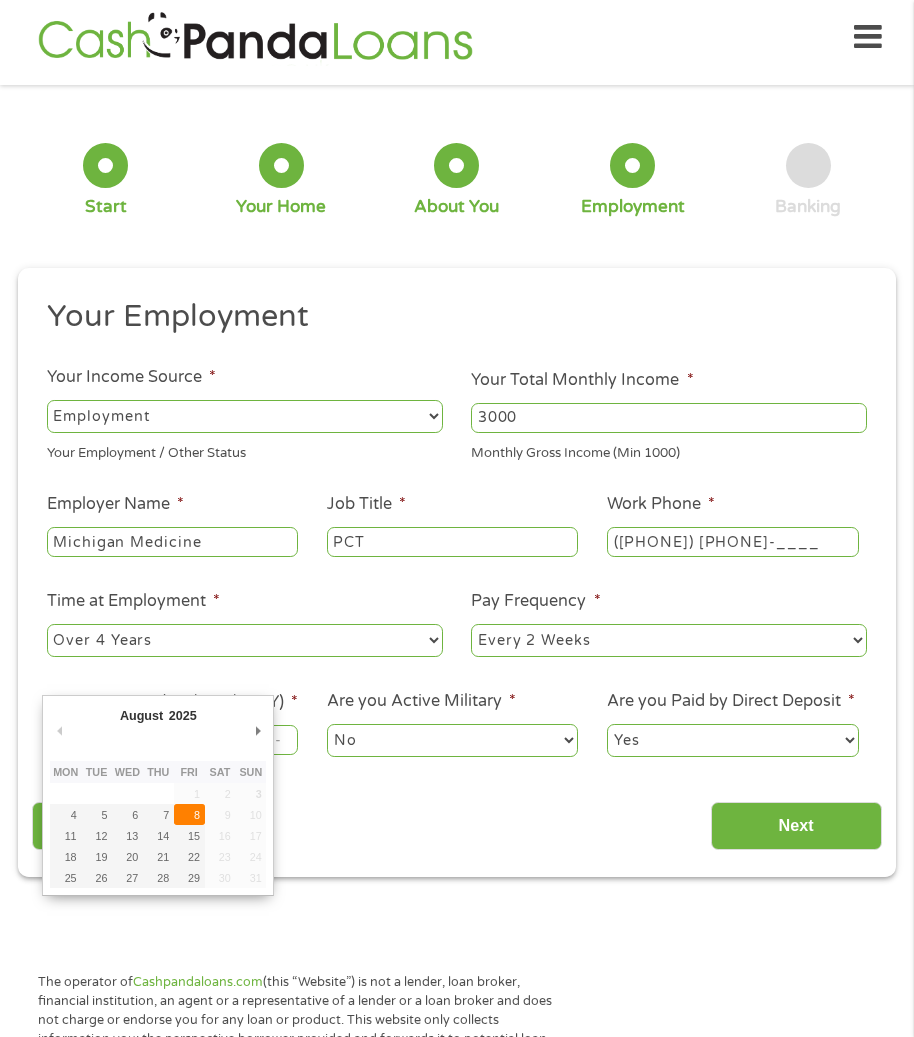 type on "08/08/2025" 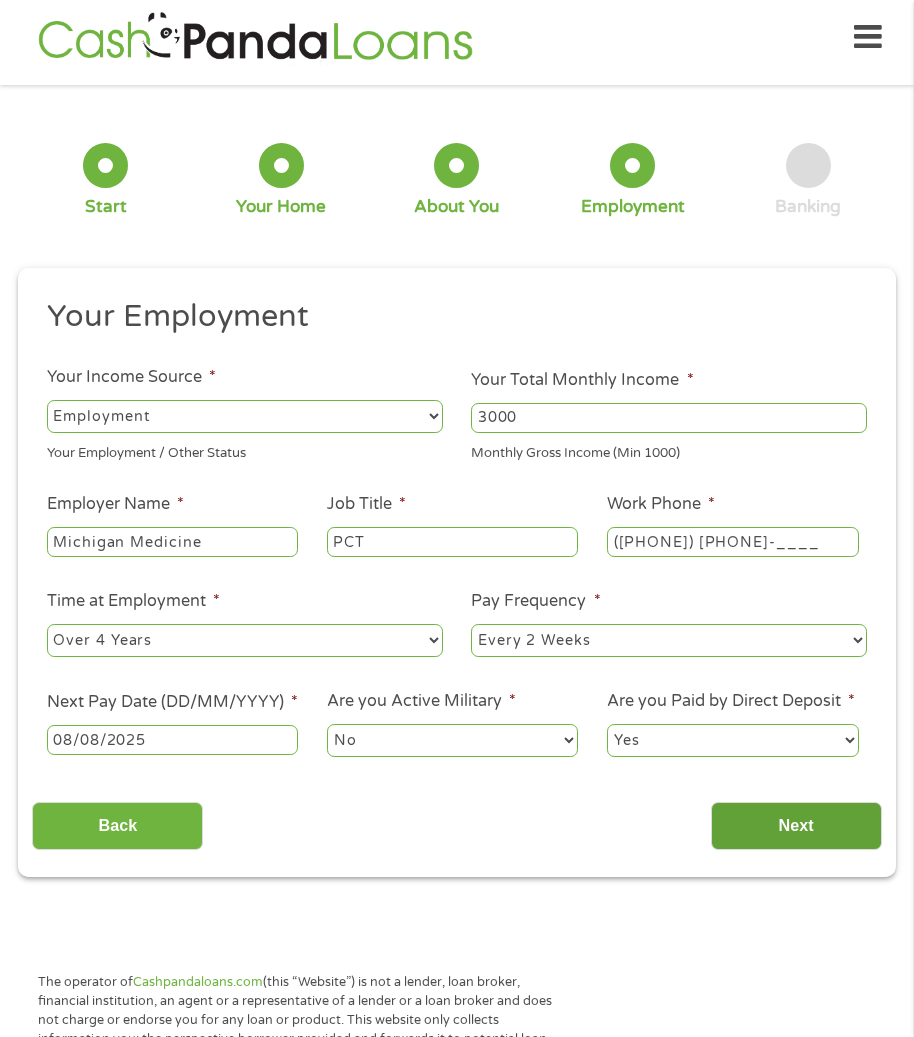 click on "Next" at bounding box center (796, 826) 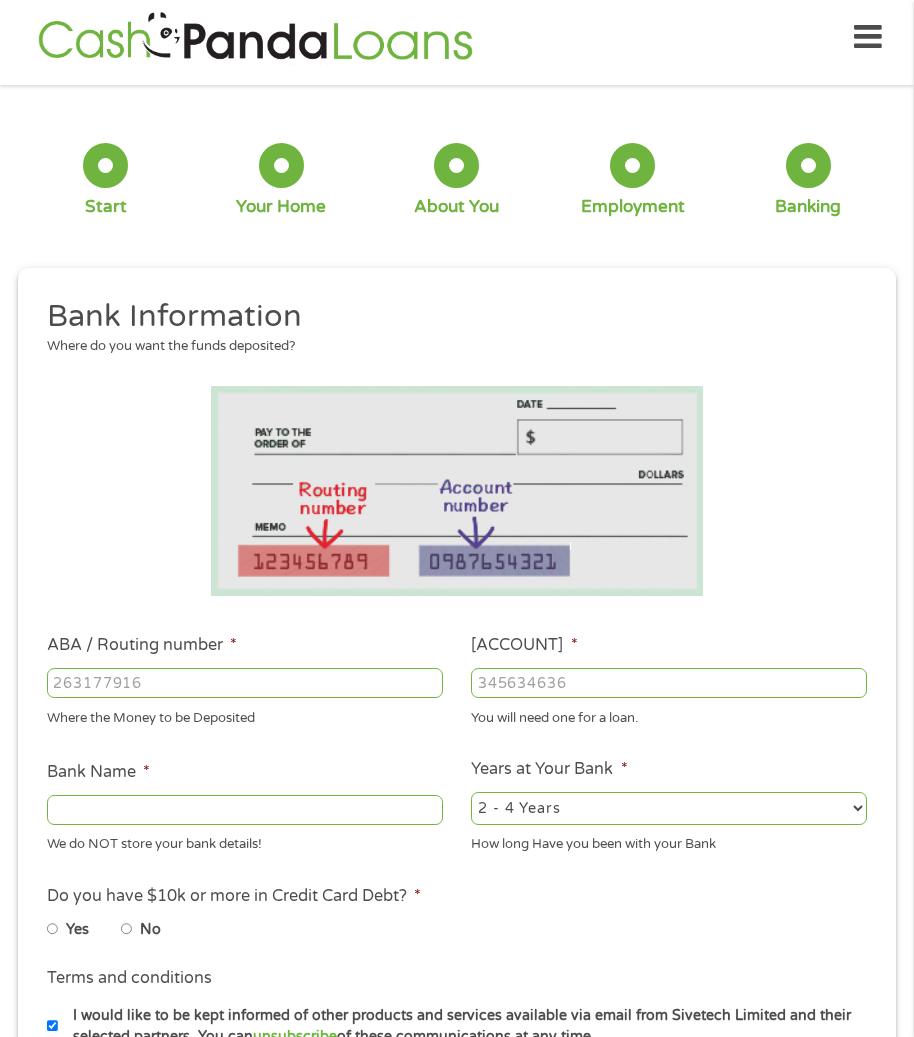 scroll, scrollTop: 8, scrollLeft: 8, axis: both 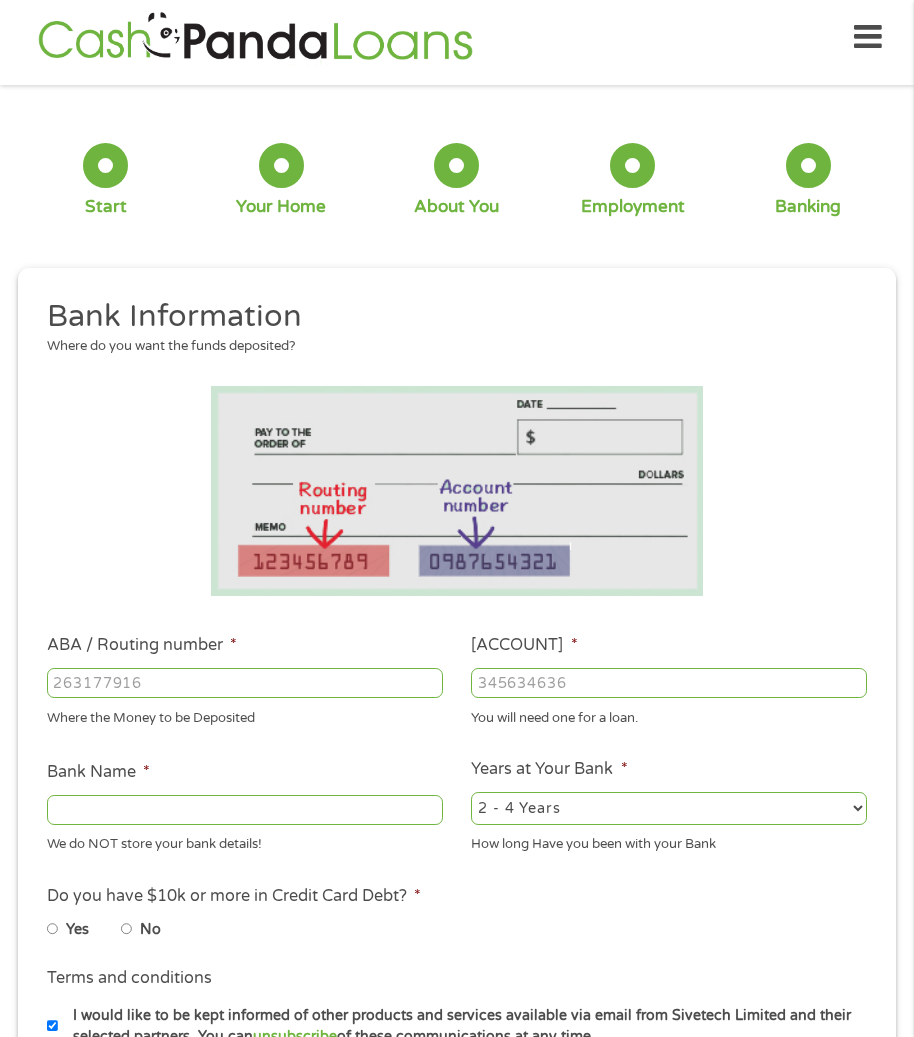 click on "ABA / Routing number *" at bounding box center (245, 683) 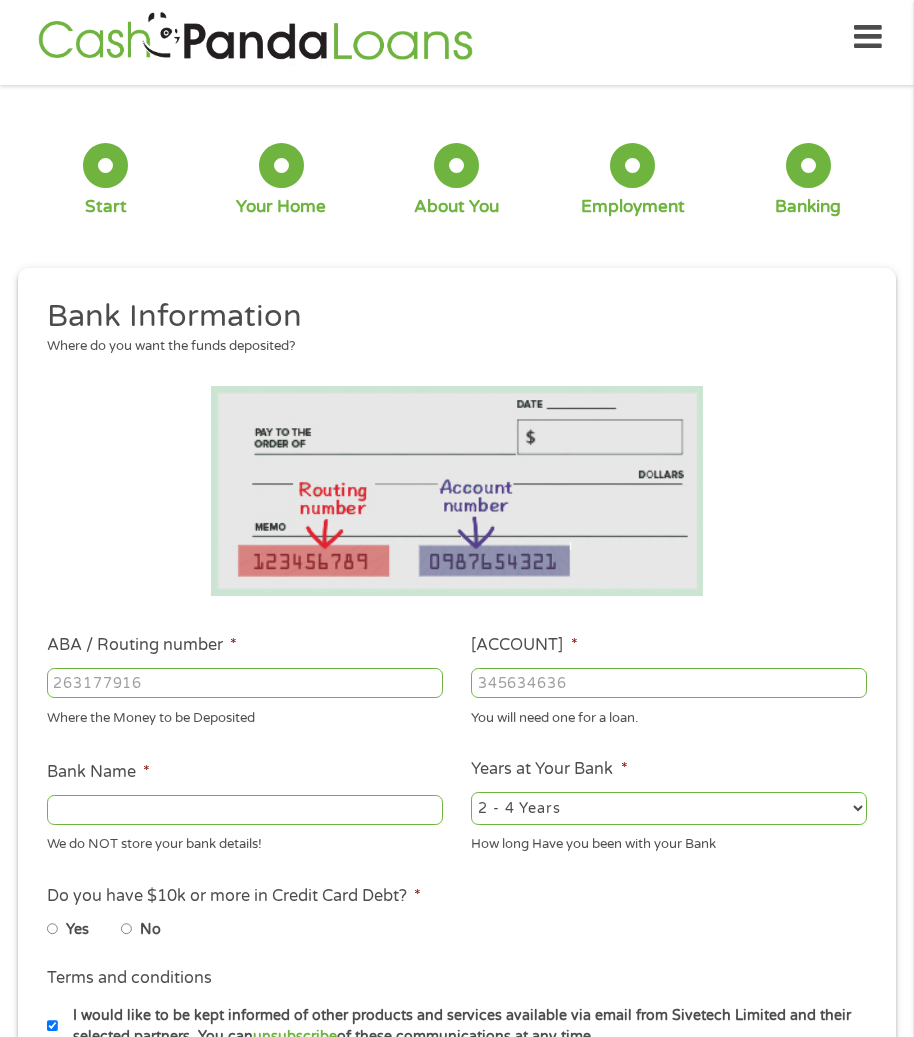 type on "[NUMBER]" 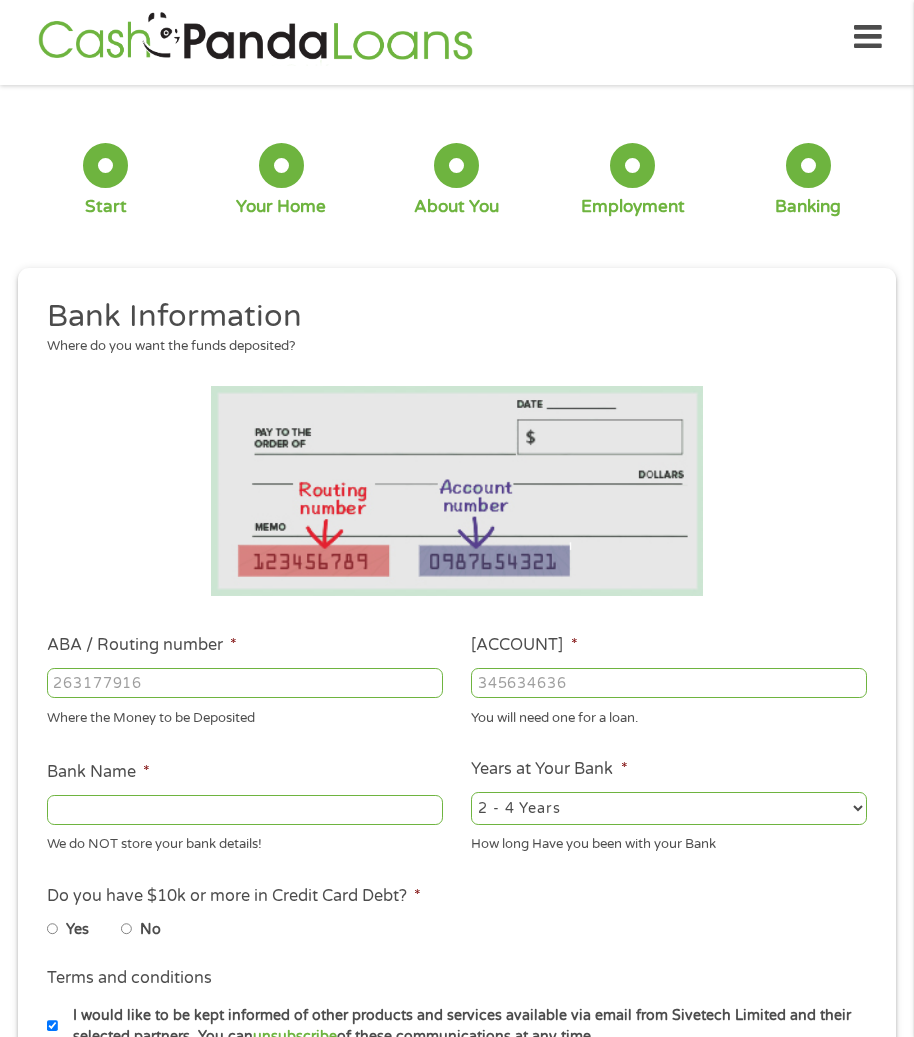 type on "MSU FEDERAL CREDIT UNION" 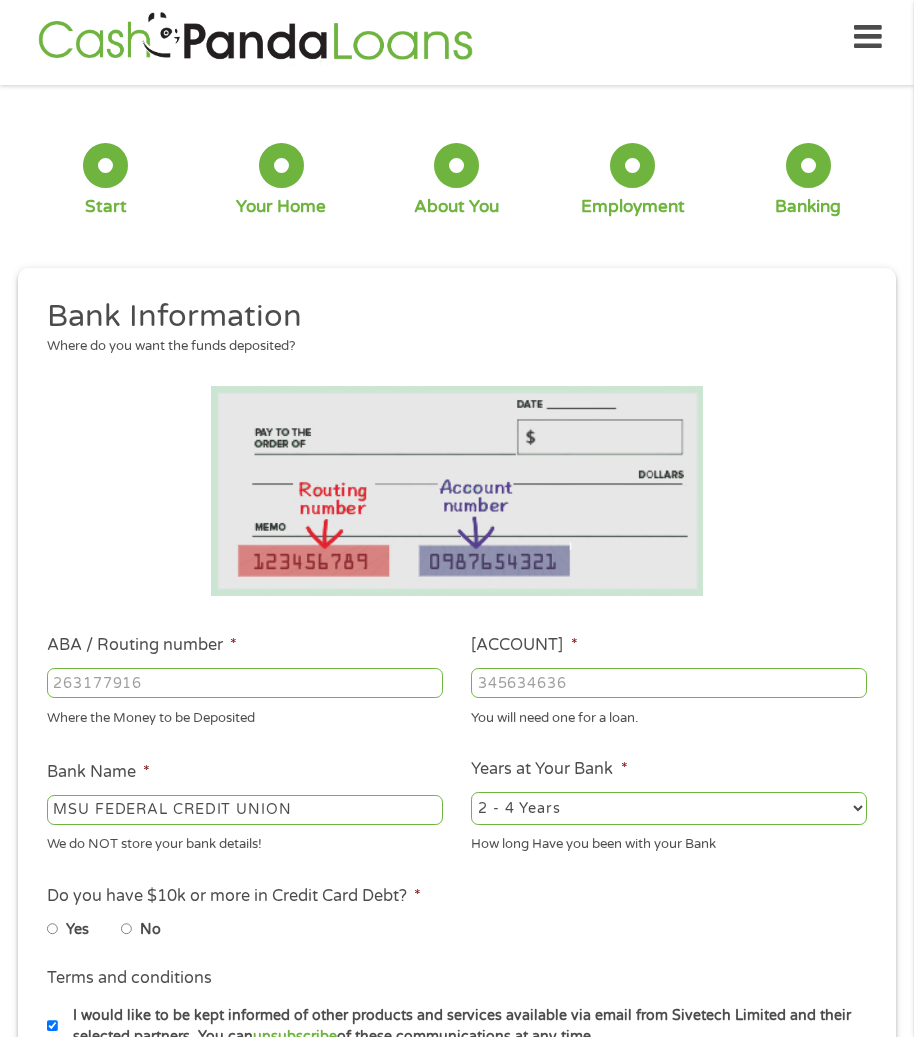 type on "[NUMBER]" 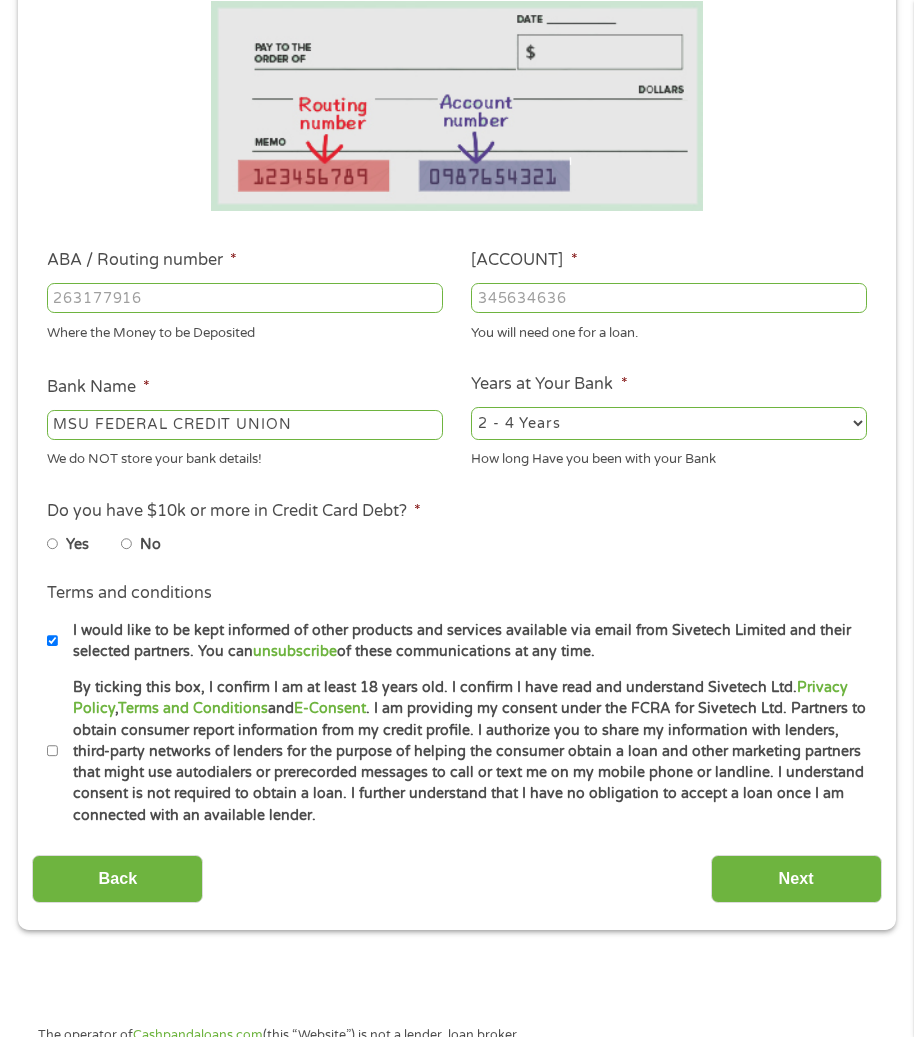 scroll, scrollTop: 410, scrollLeft: 0, axis: vertical 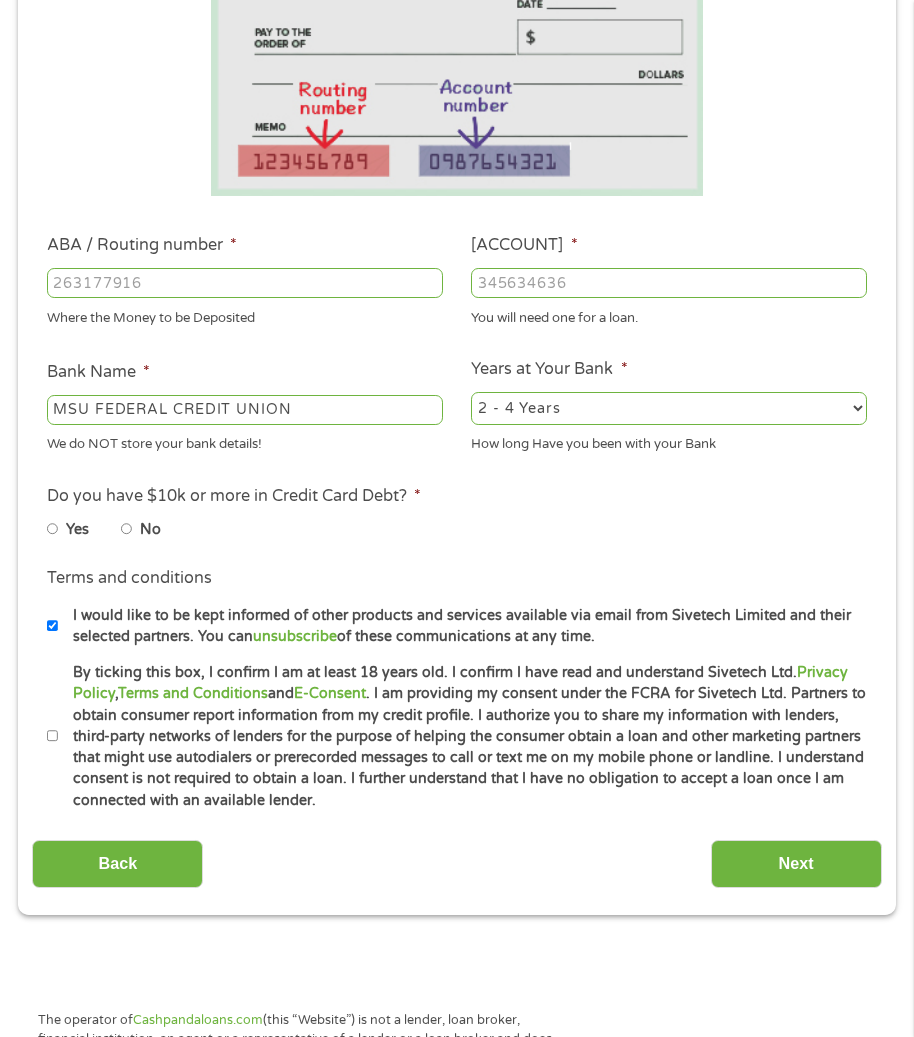 type on "[PHONE]" 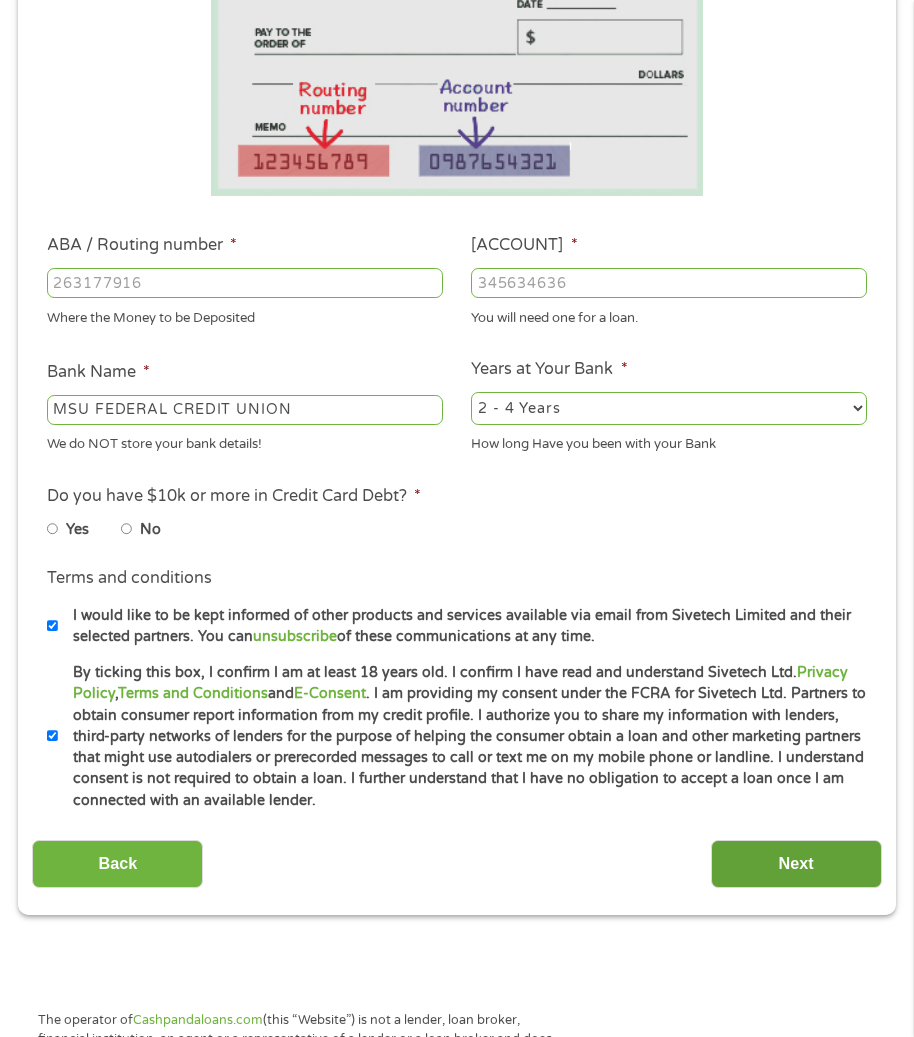 click on "Next" at bounding box center [796, 864] 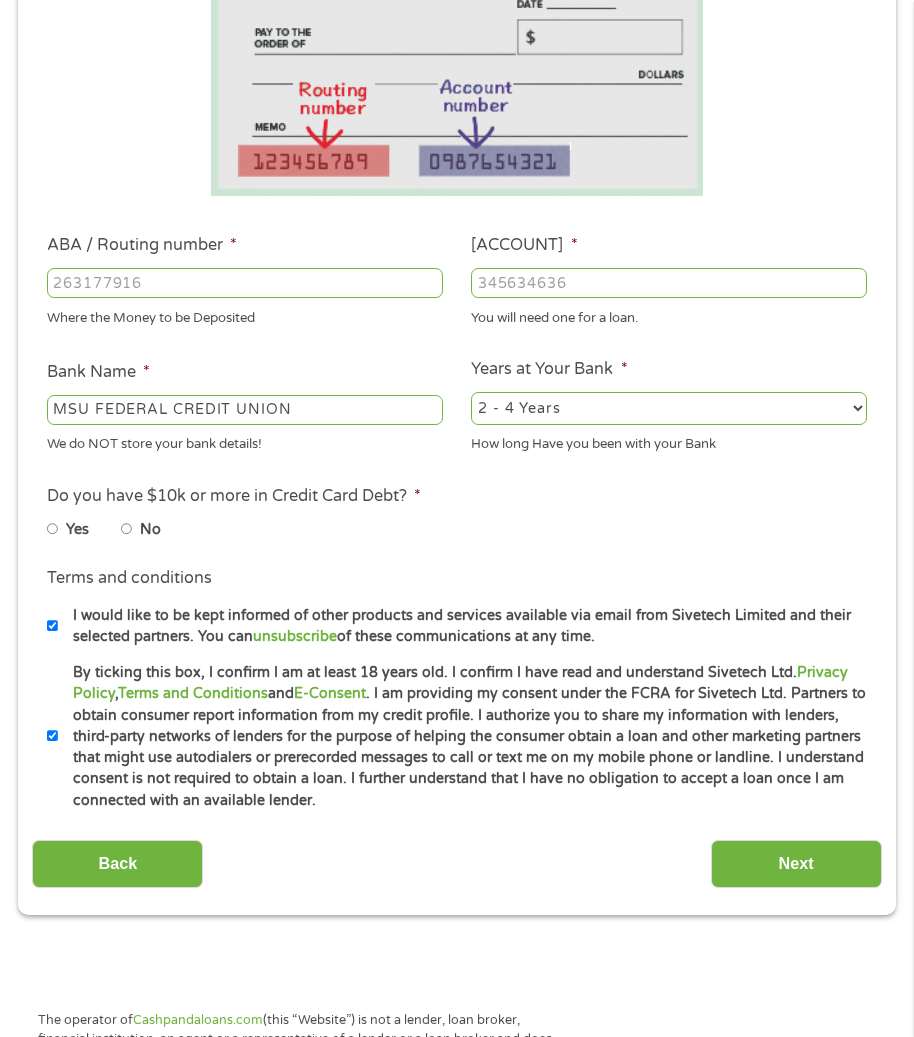 scroll, scrollTop: 8, scrollLeft: 8, axis: both 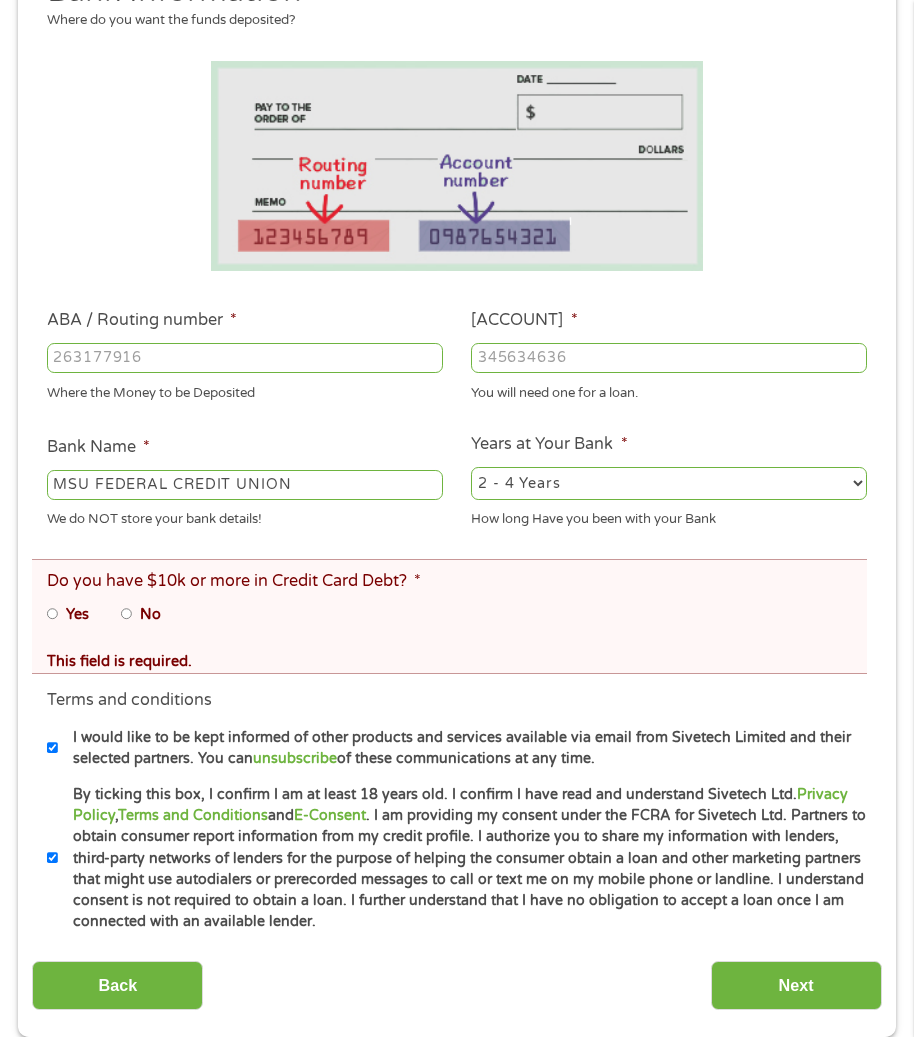 click on "No" at bounding box center (127, 614) 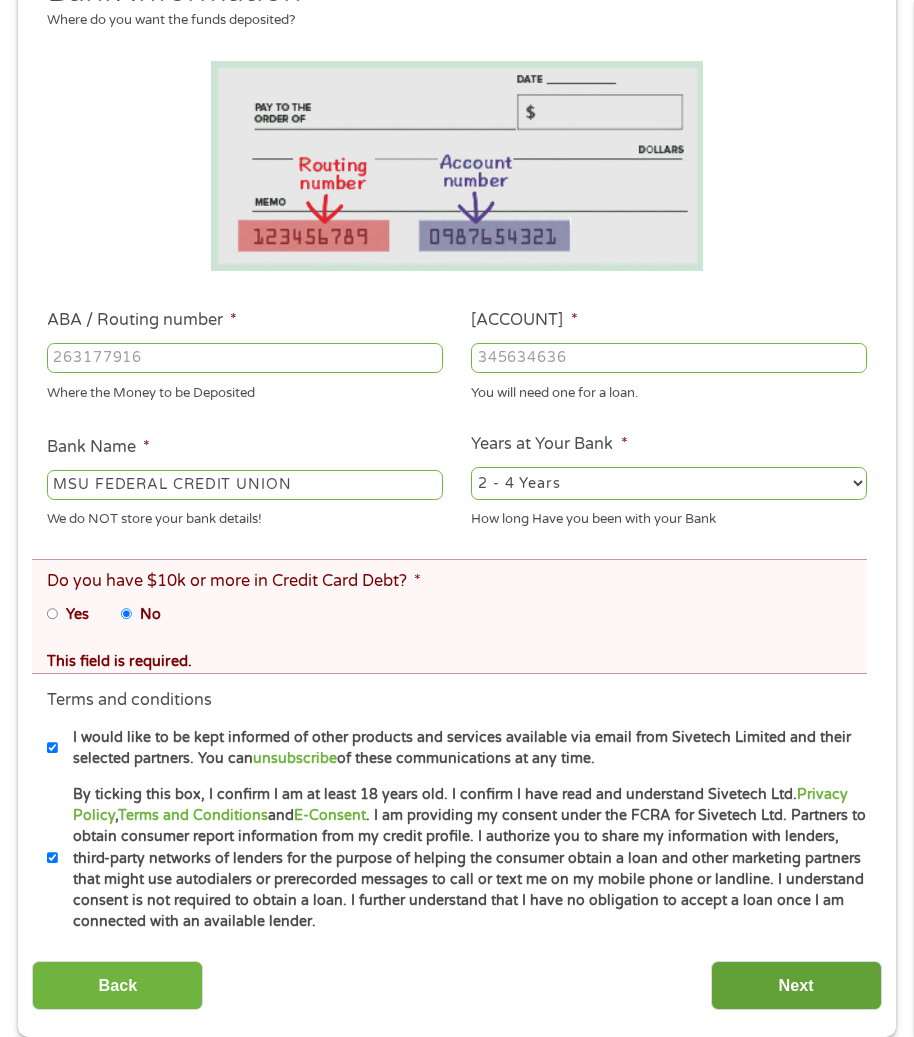 click on "Next" at bounding box center (796, 985) 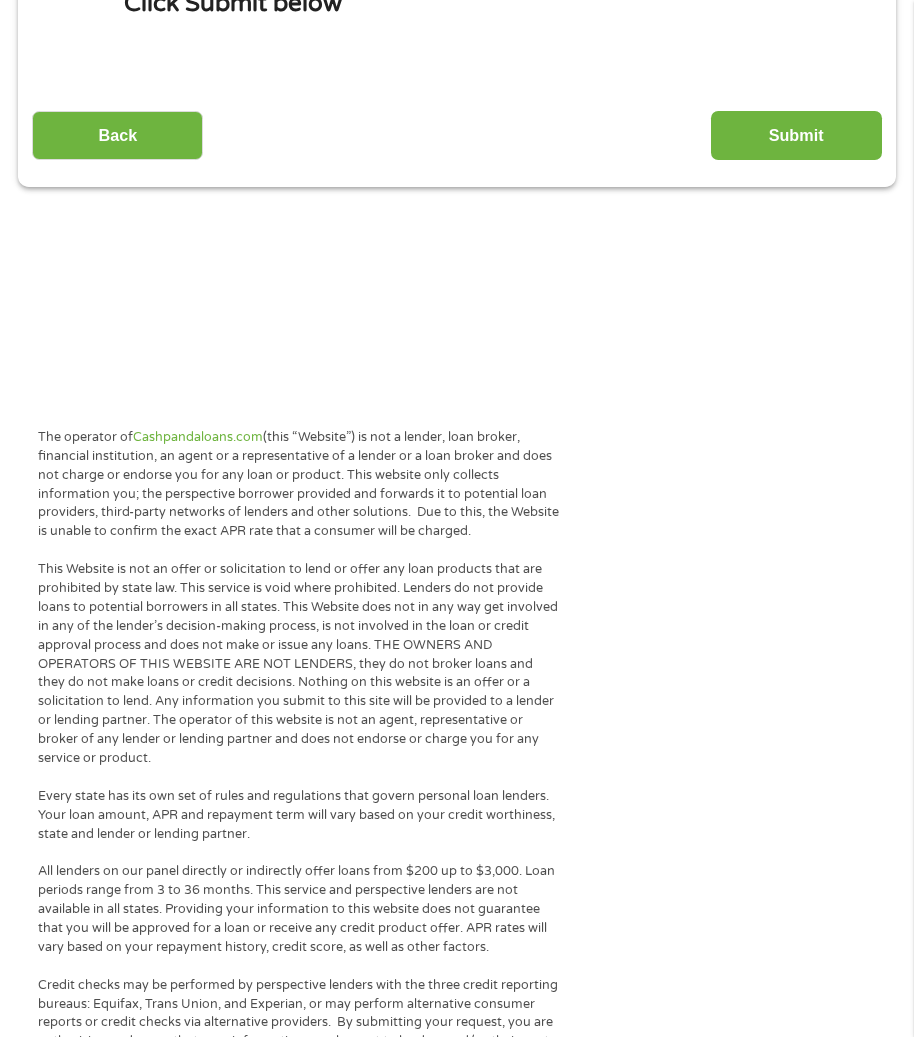 scroll, scrollTop: 8, scrollLeft: 8, axis: both 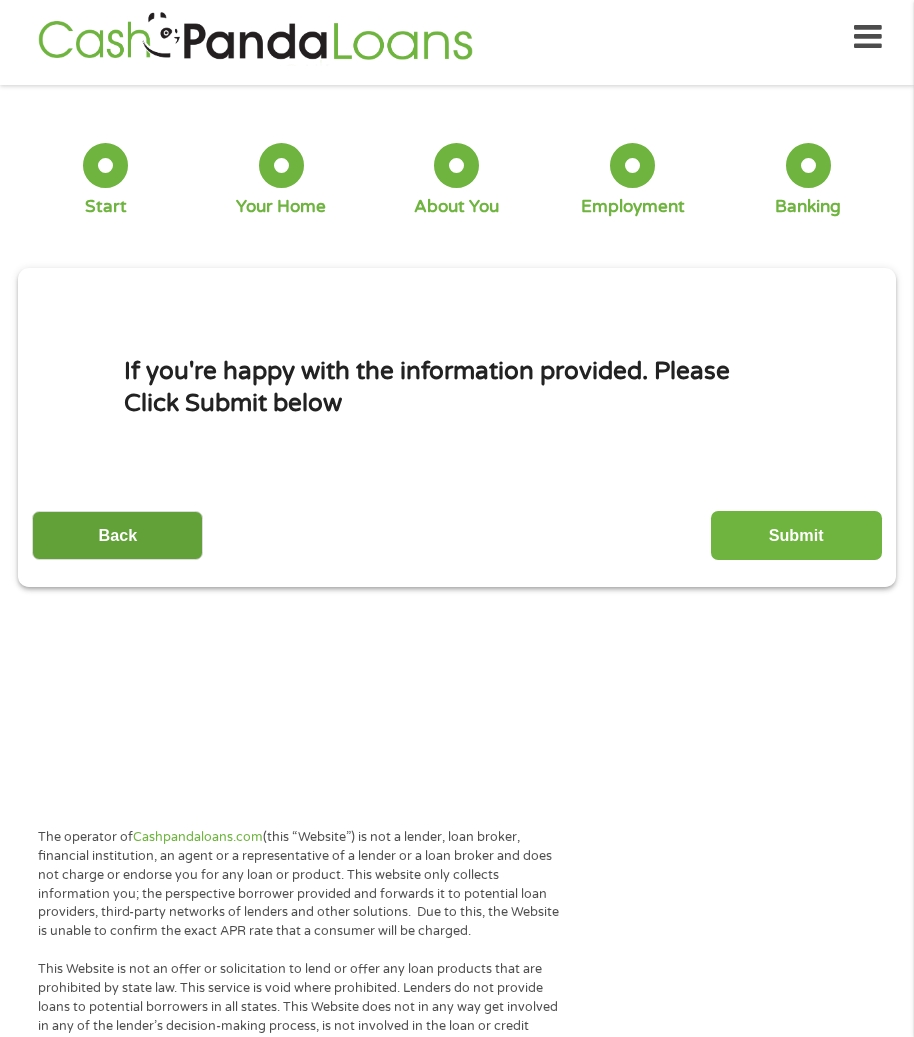 click on "Back" at bounding box center [117, 535] 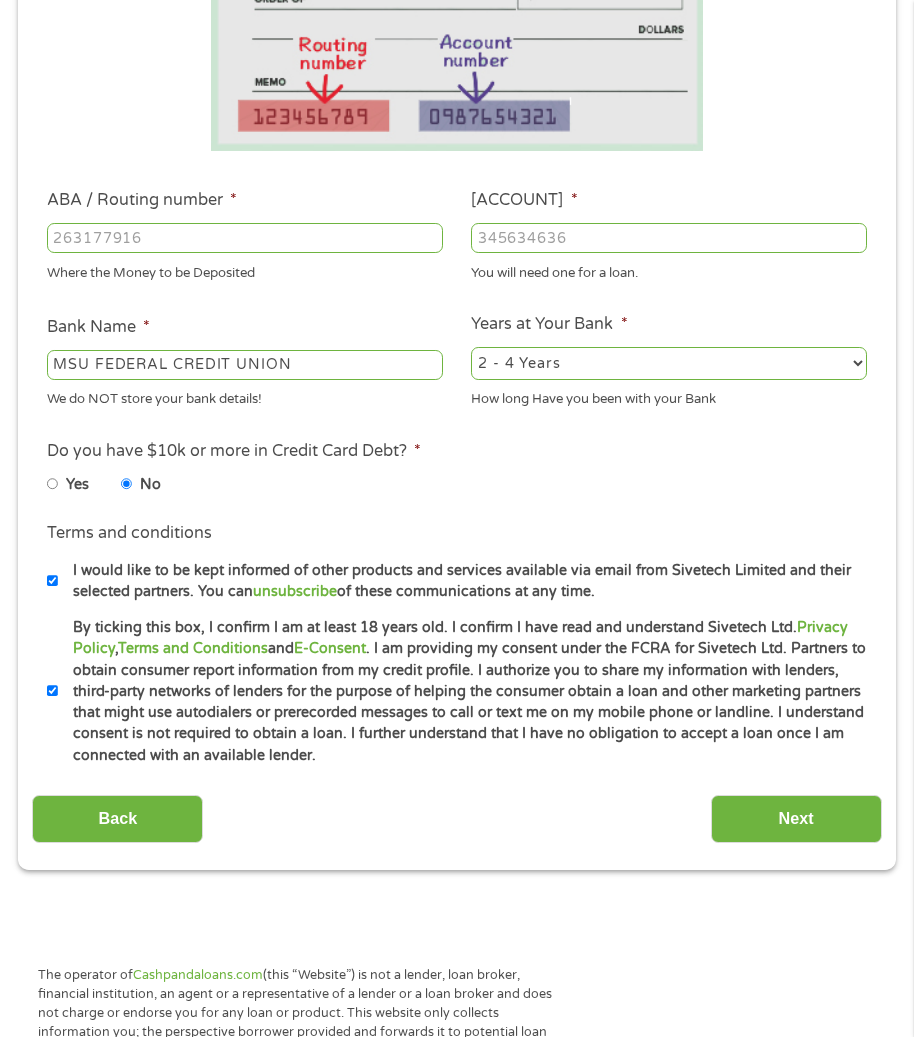 scroll, scrollTop: 610, scrollLeft: 0, axis: vertical 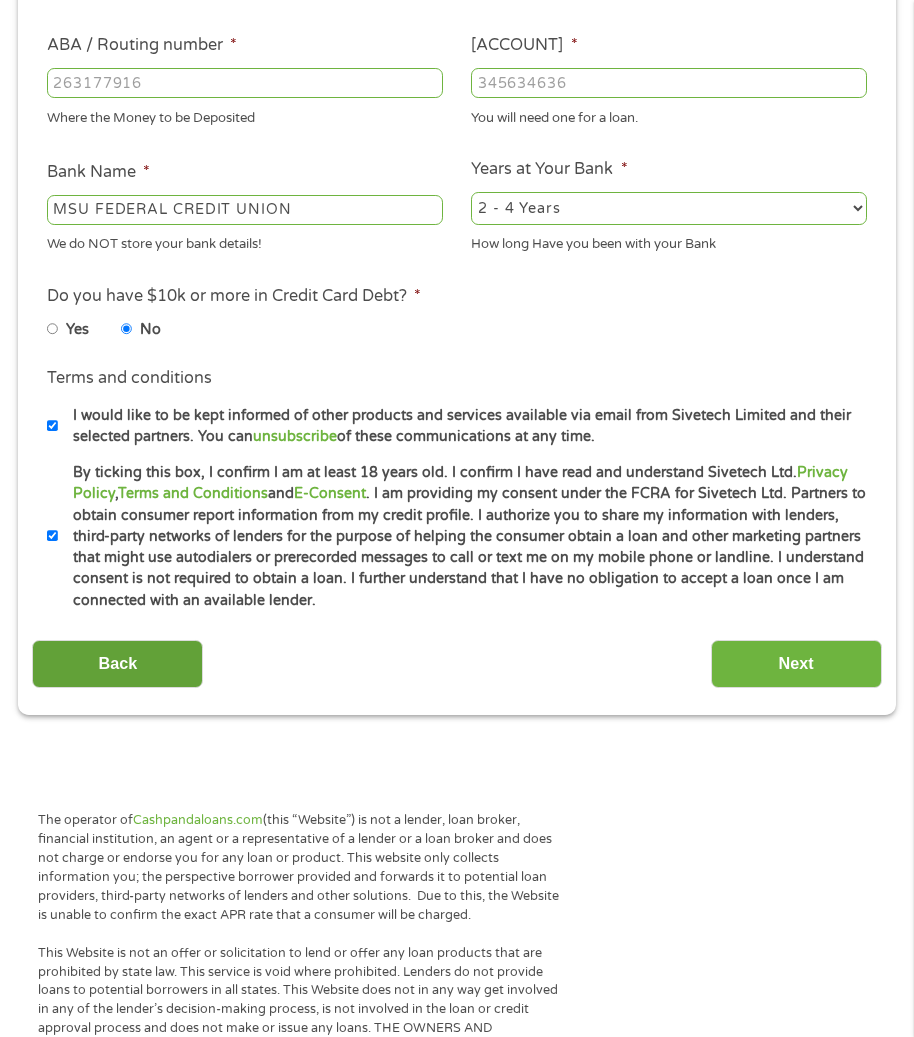 click on "Back" at bounding box center [117, 664] 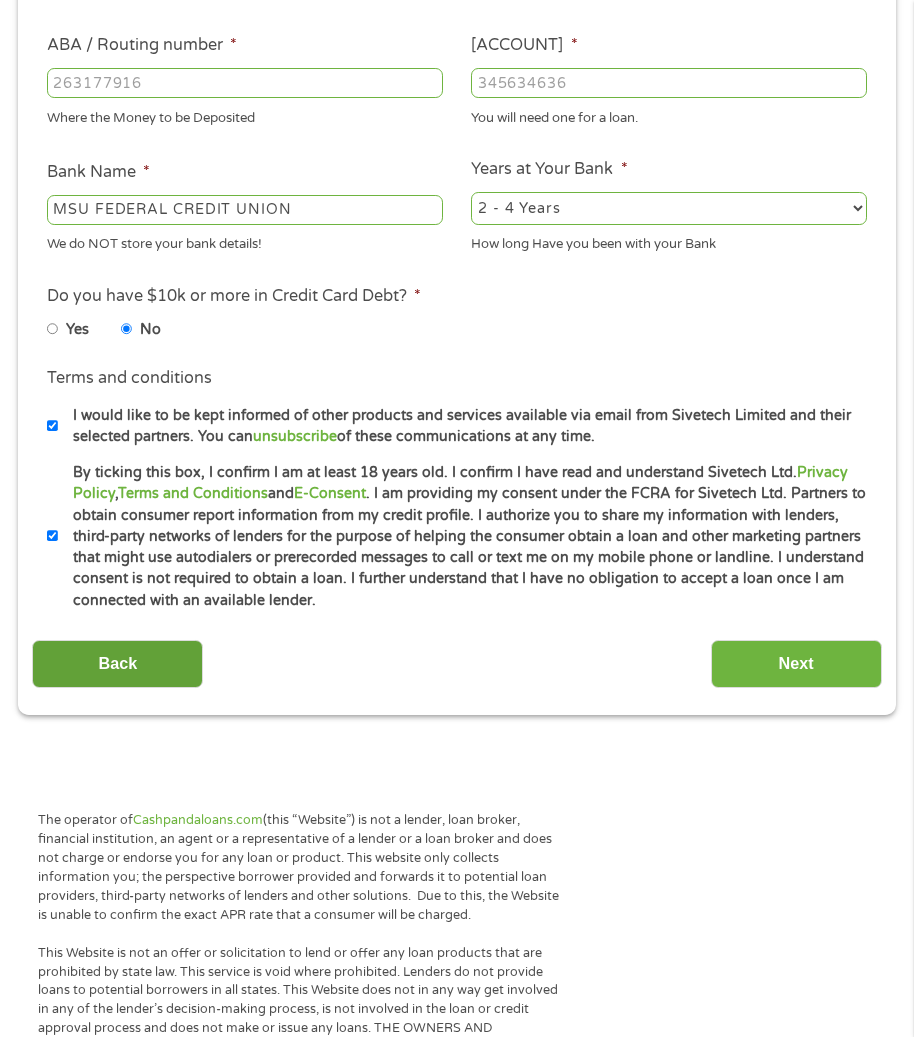 scroll, scrollTop: 8, scrollLeft: 8, axis: both 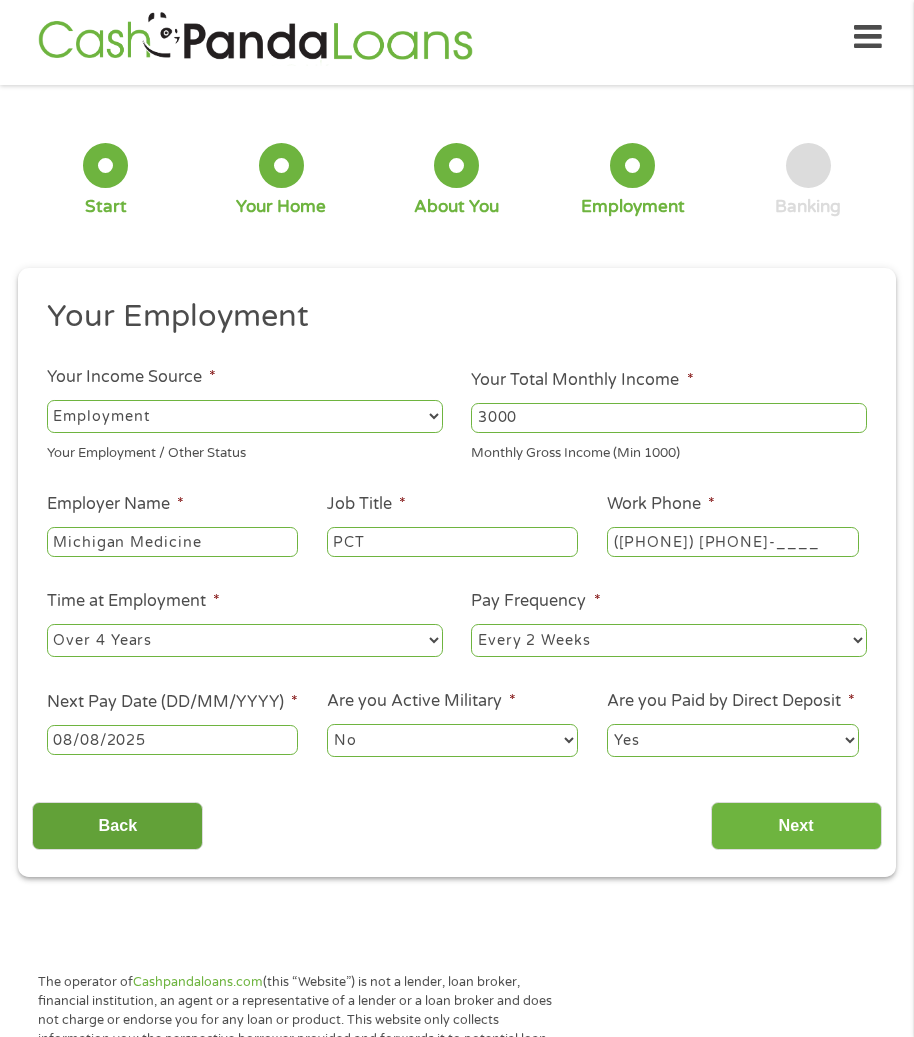 click on "Back" at bounding box center [117, 826] 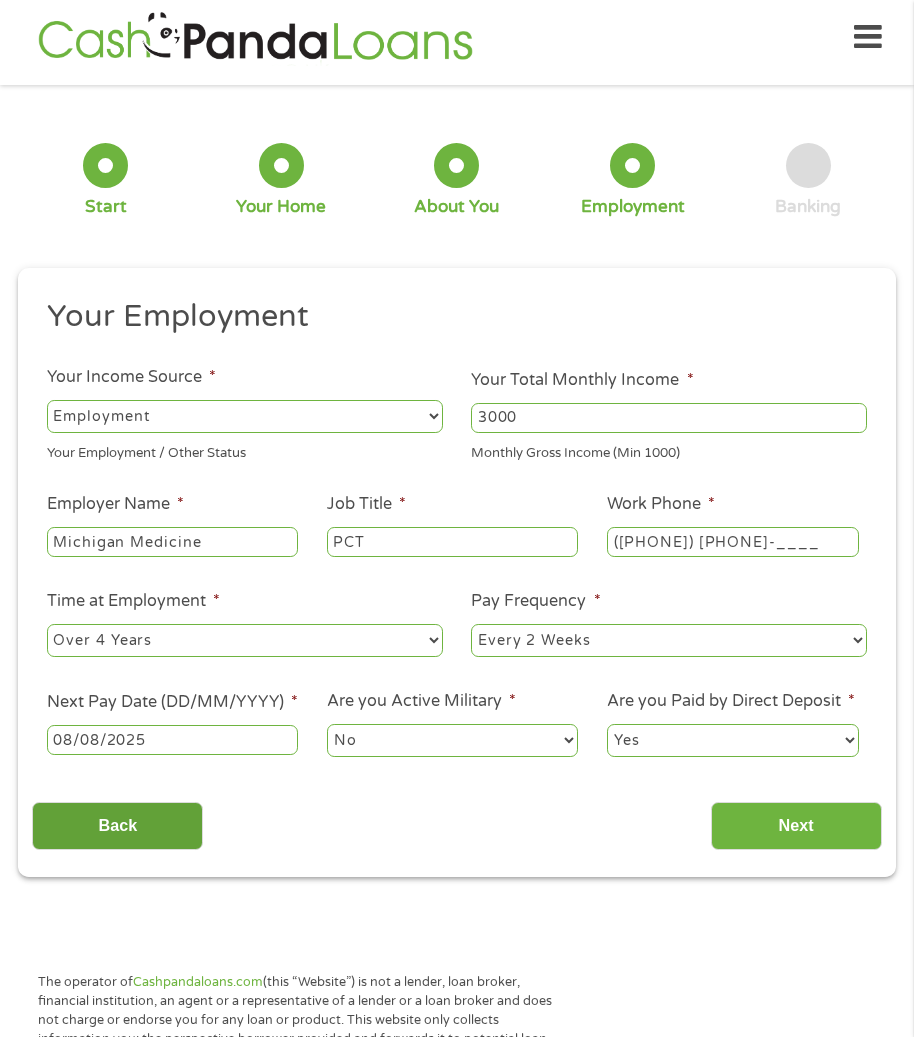 scroll, scrollTop: 8, scrollLeft: 8, axis: both 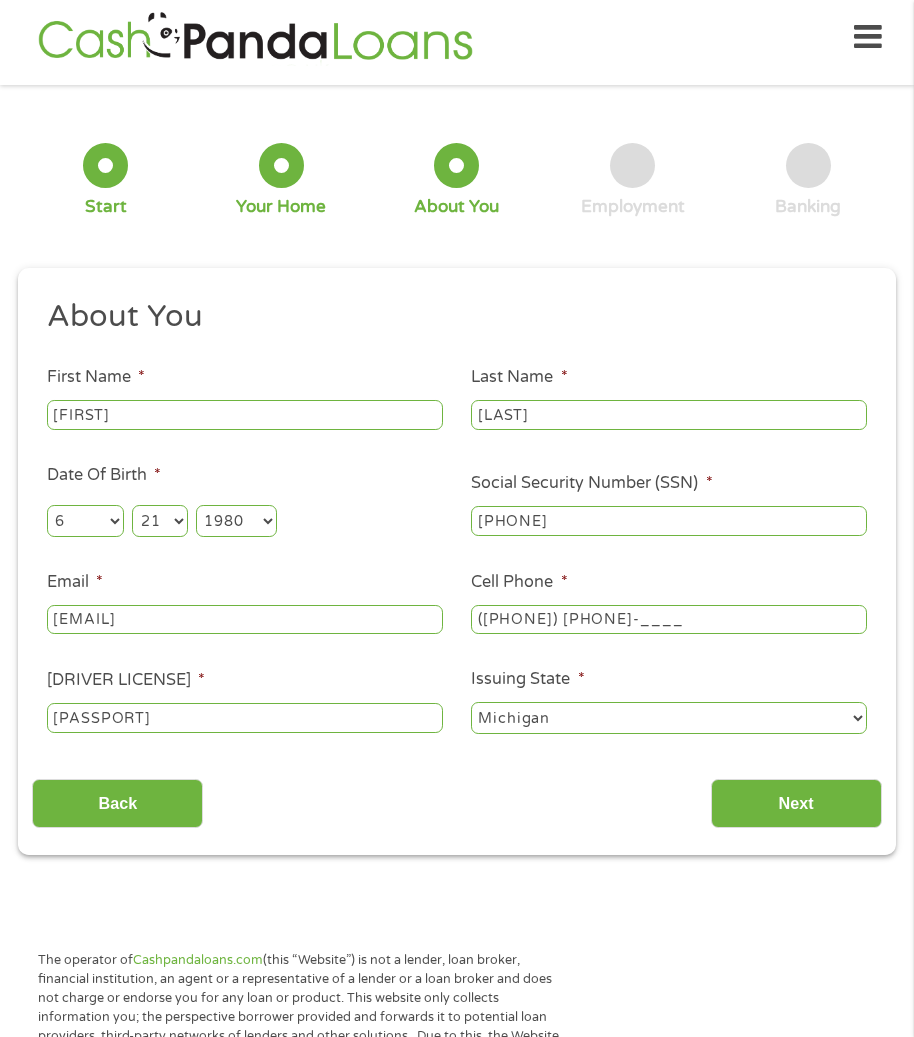 click on "This field is hidden when viewing the form gclid This field is hidden when viewing the form Referrer https://www.cashpandaloans.com/ This field is hidden when viewing the form Source This field is hidden when viewing the form Campaign This field is hidden when viewing the form Medium This field is hidden when viewing the form adgroup This field is hidden when viewing the form creative This field is hidden when viewing the form position This field is hidden when viewing the form keyword This field is hidden when viewing the form matchtype This field is hidden when viewing the form device This field is hidden when viewing the form network This field is hidden when viewing the form email quality score
No fees!
Secured Site!
No Paperwork!
No Obligation!
100 Second Quote!
How much do you need  $ * 1000 Please enter a number from  200  to  3000 . $200 - $3,000 6 1  to  36 ." at bounding box center (457, 561) 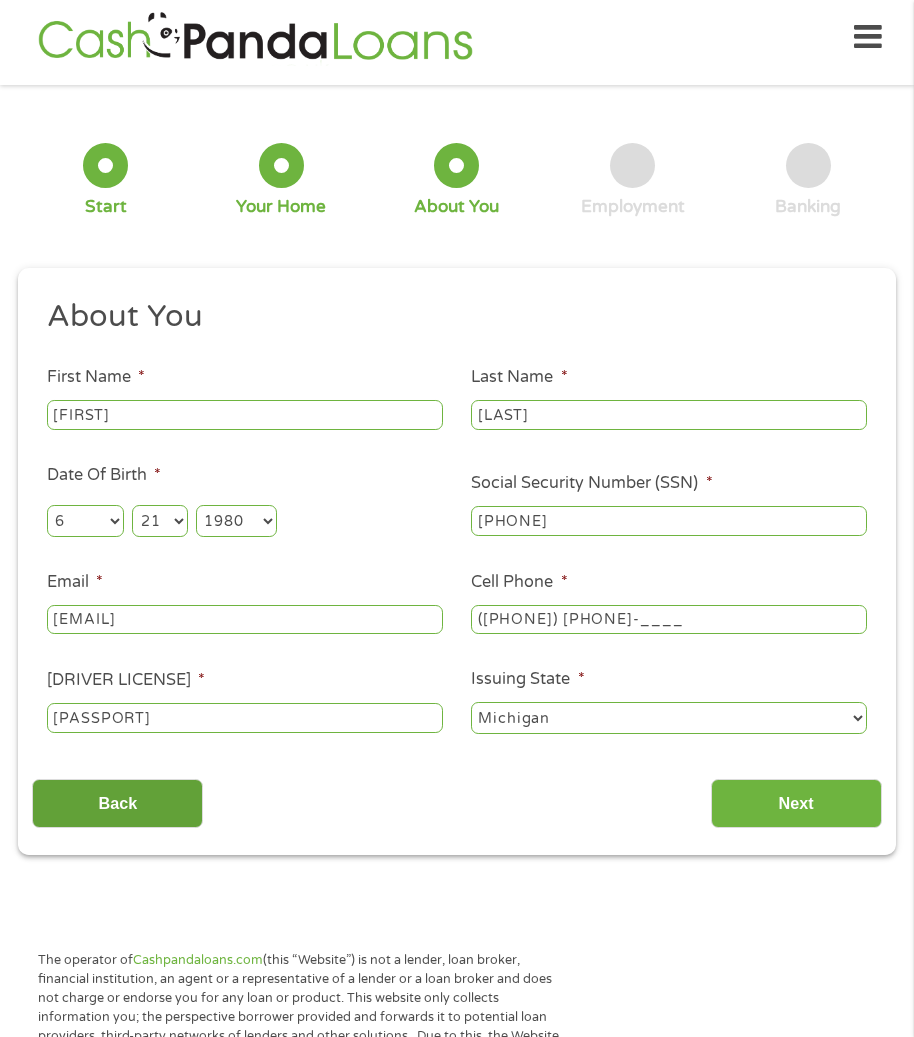 click on "Back" at bounding box center [117, 803] 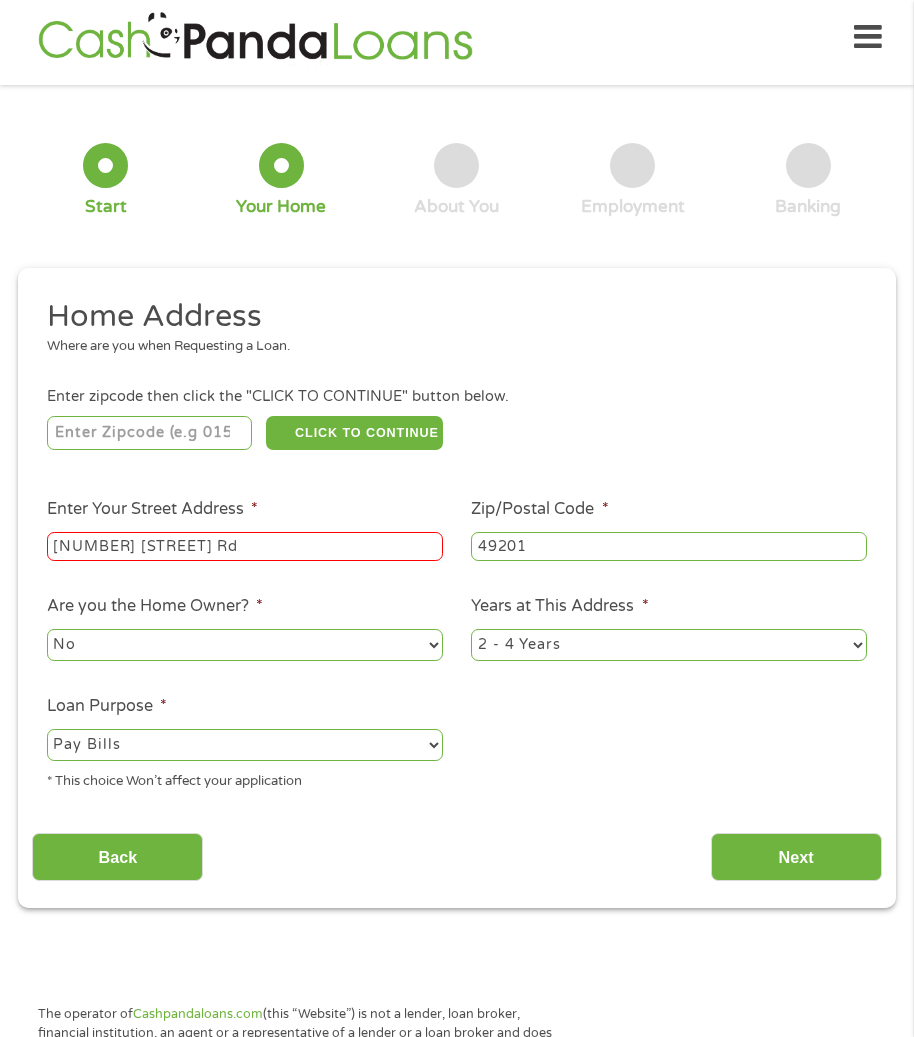scroll, scrollTop: 8, scrollLeft: 8, axis: both 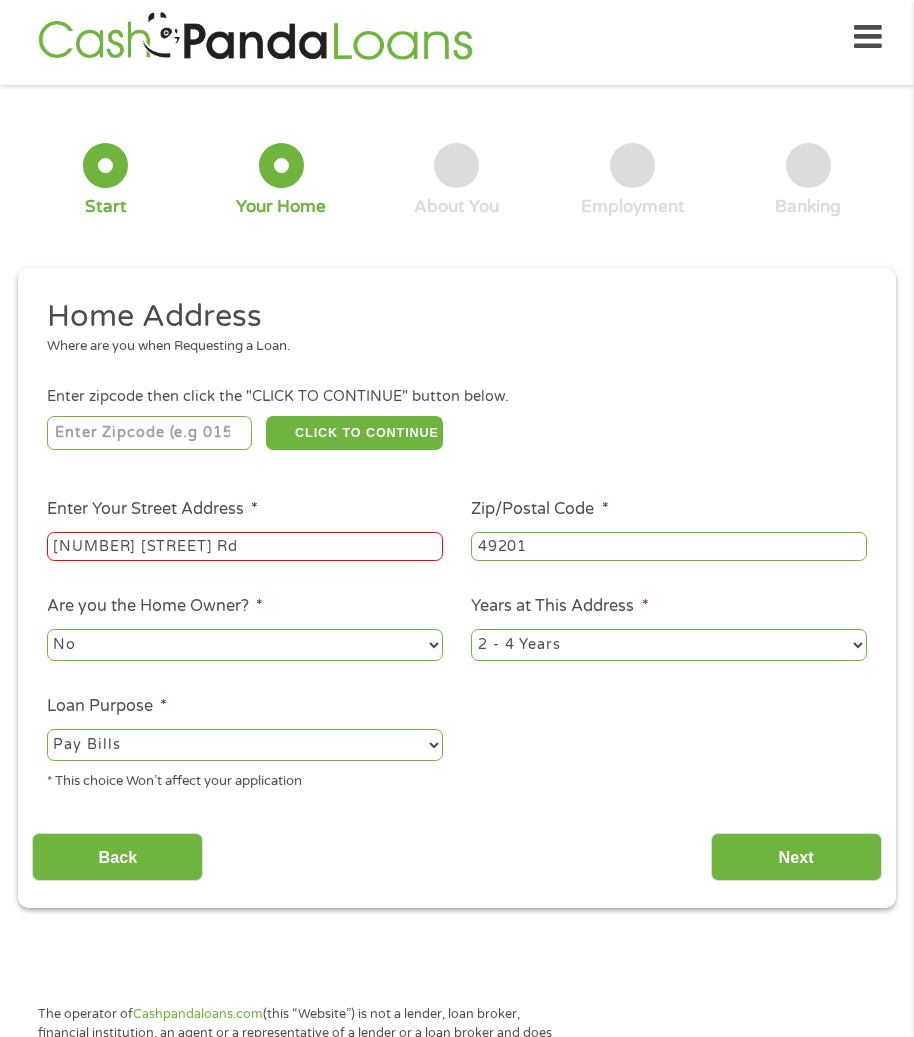 click on "Home Address Where are you when Requesting a Loan.
Enter zipcode then click the "CLICK TO CONTINUE" button below.
CLICK TO CONTINUE
Please recheck your Zipcode, it seems to be Incorrect Enter Your Street Address * 4891 Zion Rd Zip/Postal Code * 49201 This field is hidden when viewing the form City * Jackson This field is hidden when viewing the form State * Alabama Alaska Arizona Arkansas California Colorado Connecticut Delaware Florida Georgia Hawaii Idaho Illinois Indiana Iowa Kansas Kentucky Louisiana Maine Maryland Massachusetts Michigan Minnesota Mississippi Missouri Montana Nebraska Nevada New Hampshire New Jersey New Mexico North Carolina North Dakota Ohio Oklahoma Oregon Pennsylvania Rhode Island South Carolina South Dakota Tennessee Texas Utah Vermont Virginia Washington West Virginia Wisconsin Wyoming Are you the Home Owner? * No Yes Years at This Address * 1 Year or less 1 - 2 Years 2 - 4 Years Over 4 Years Loan Purpose * Pay Bills Back" at bounding box center [456, 589] 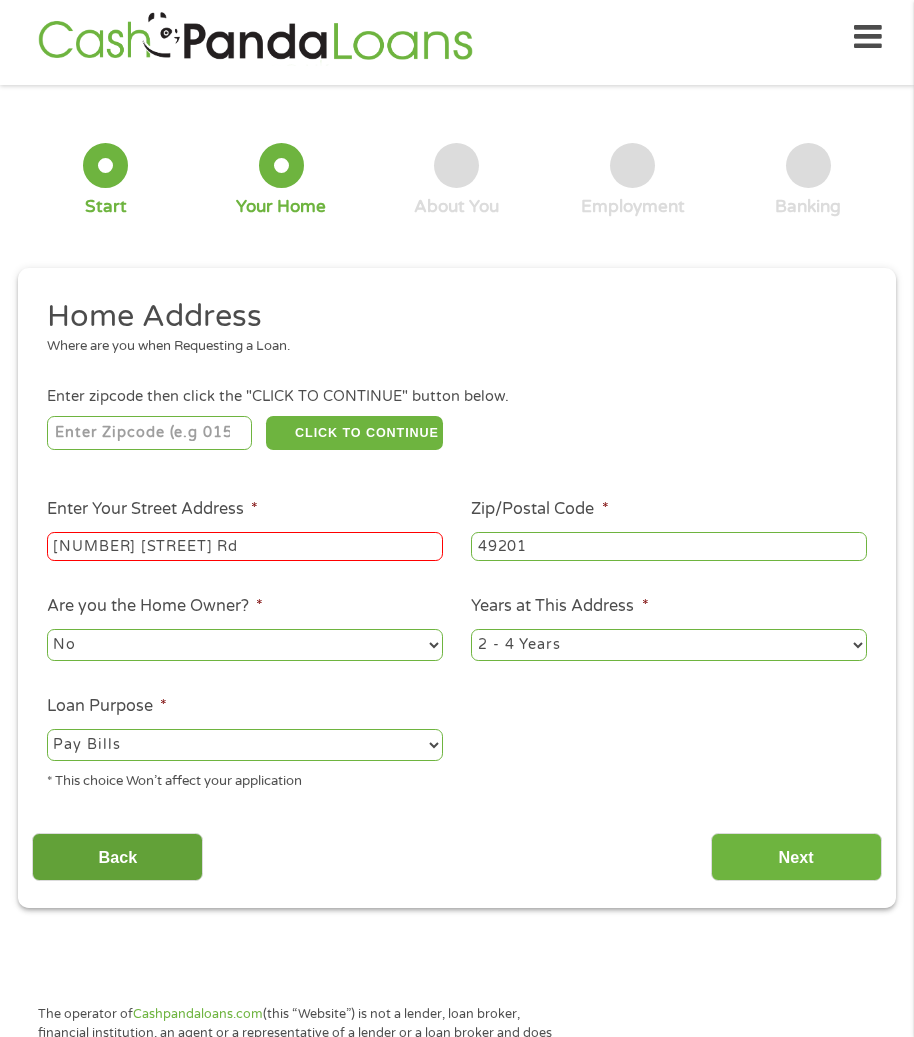 click on "Back" at bounding box center (117, 857) 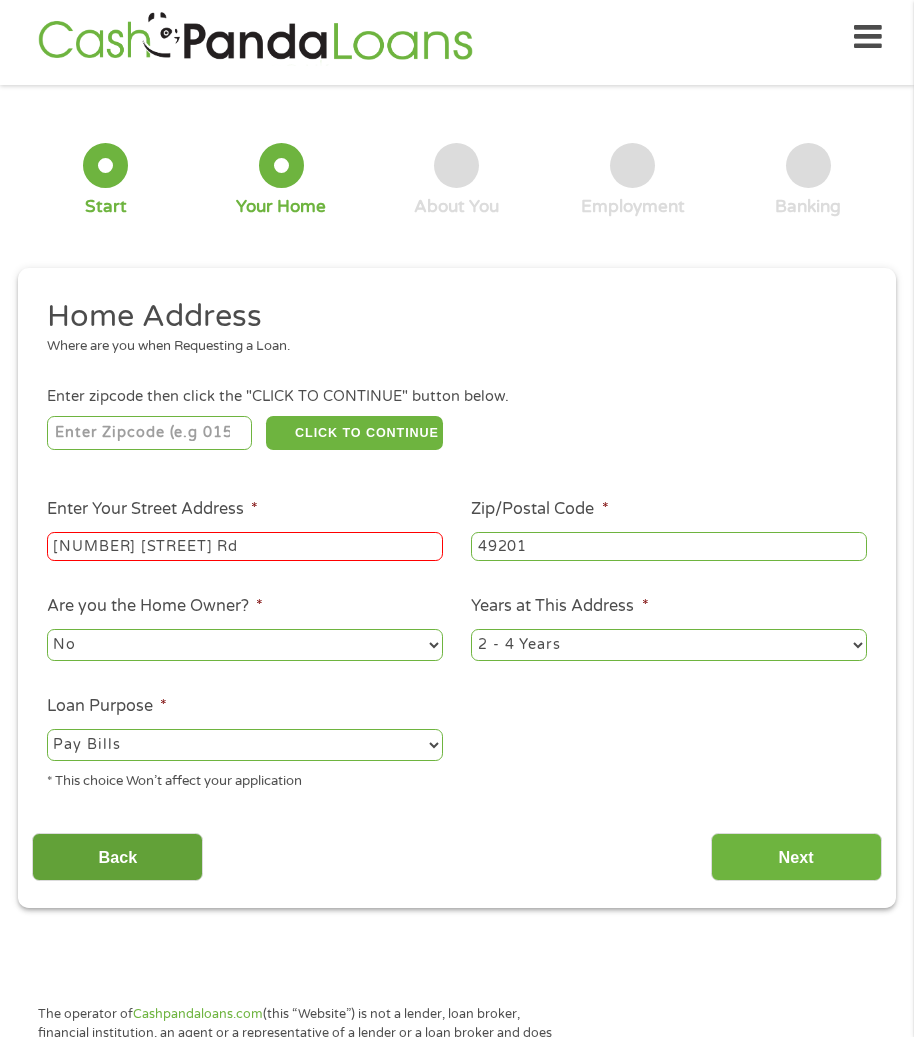 scroll, scrollTop: 8, scrollLeft: 8, axis: both 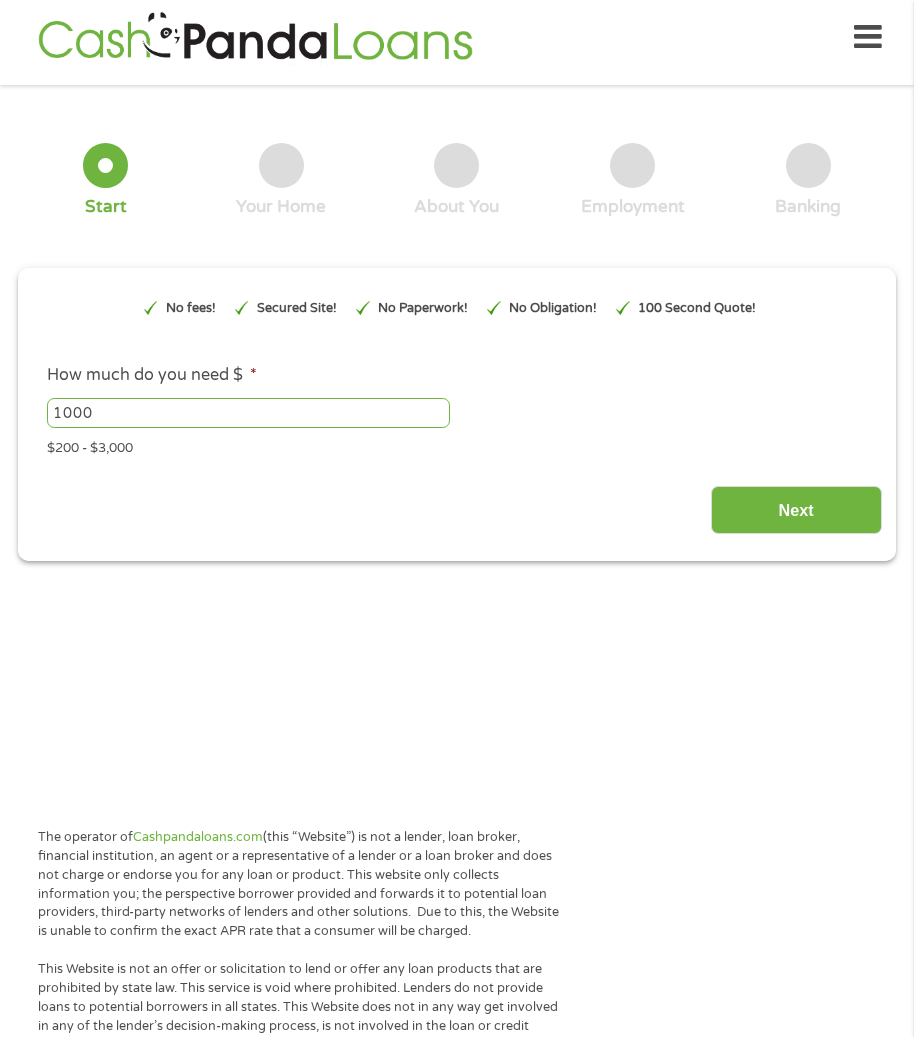click on "1000" at bounding box center [248, 413] 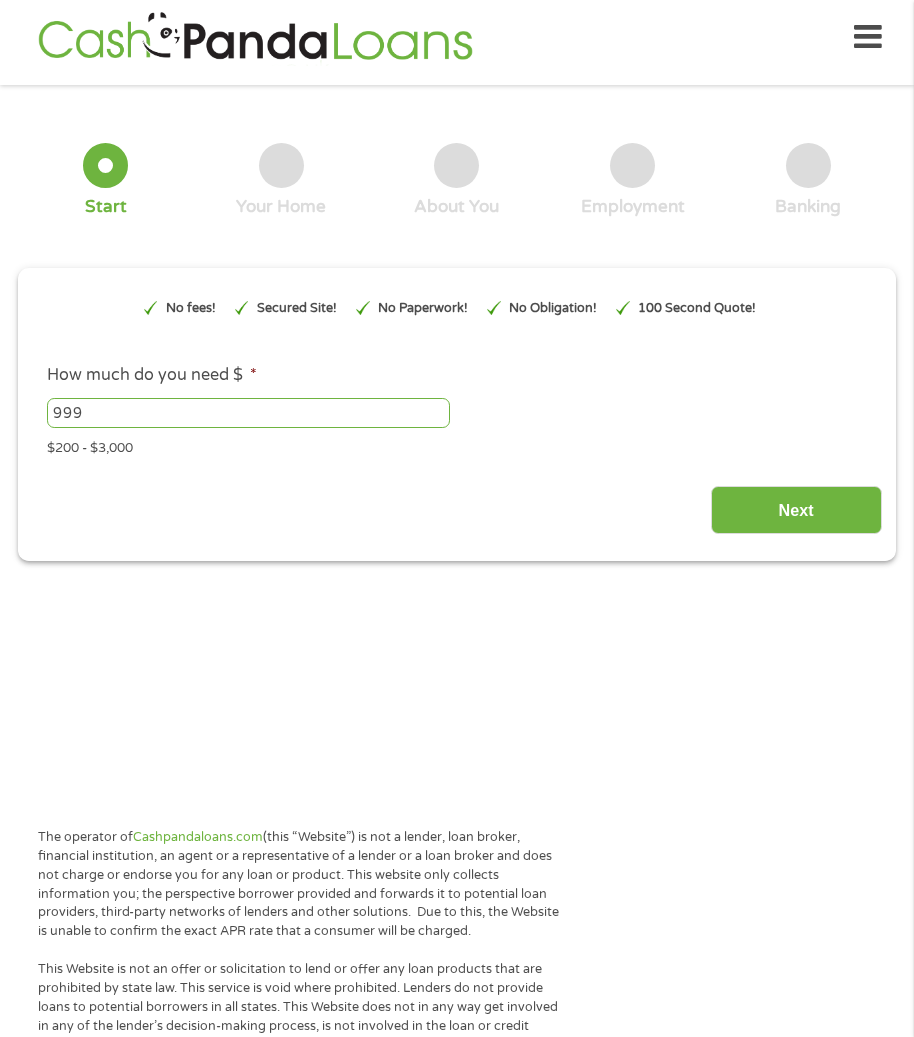 click on "999" at bounding box center (248, 413) 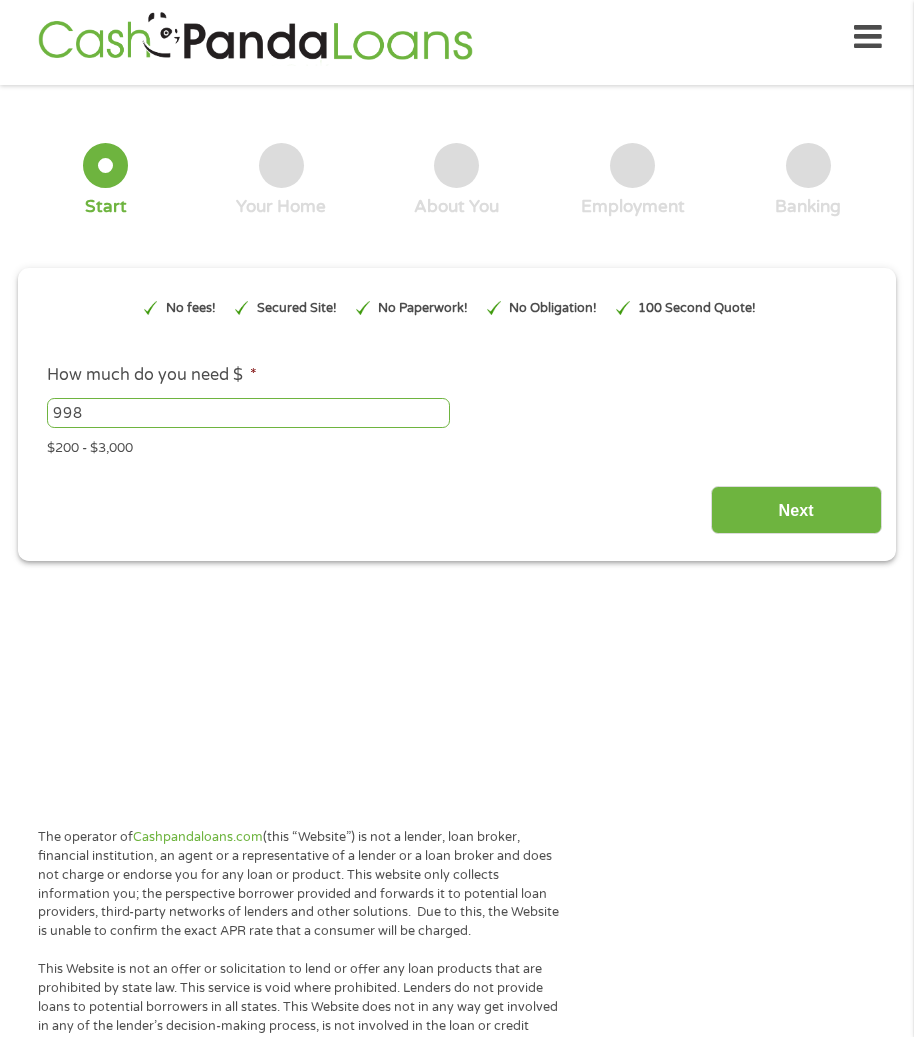 click on "998" at bounding box center [248, 413] 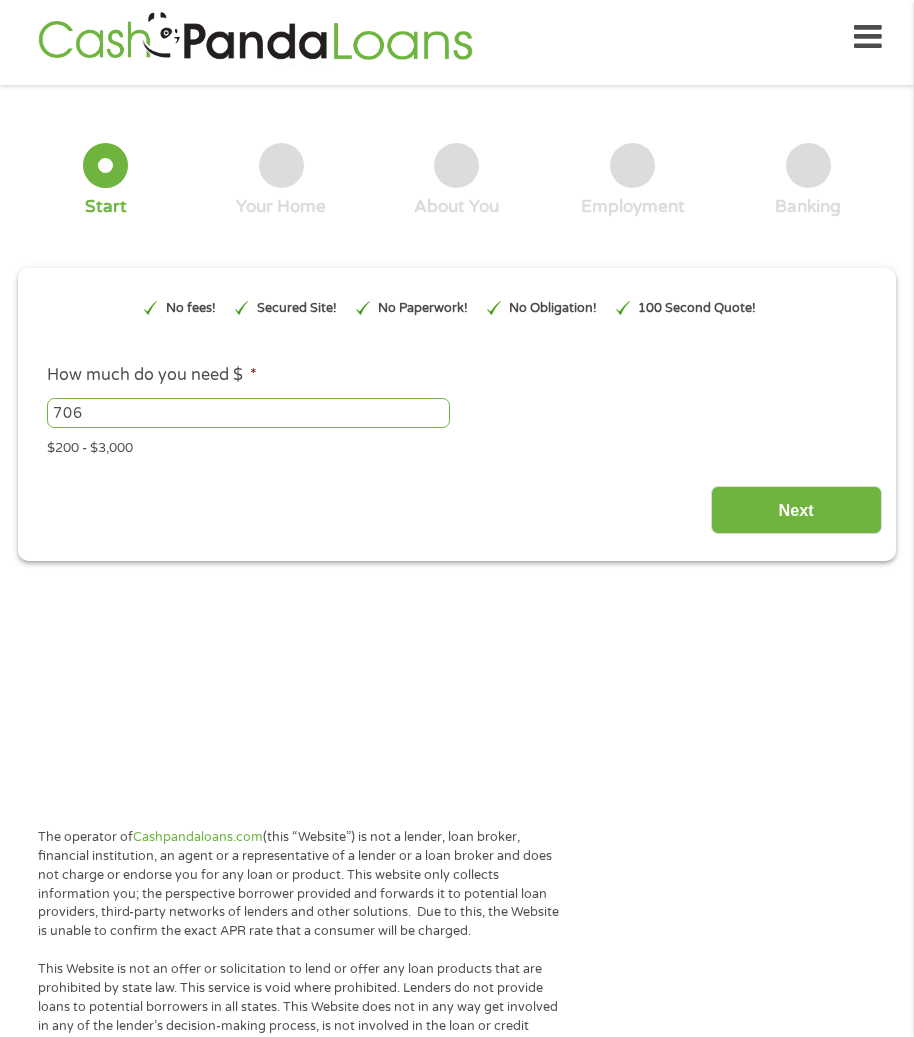 click on "706" at bounding box center (248, 413) 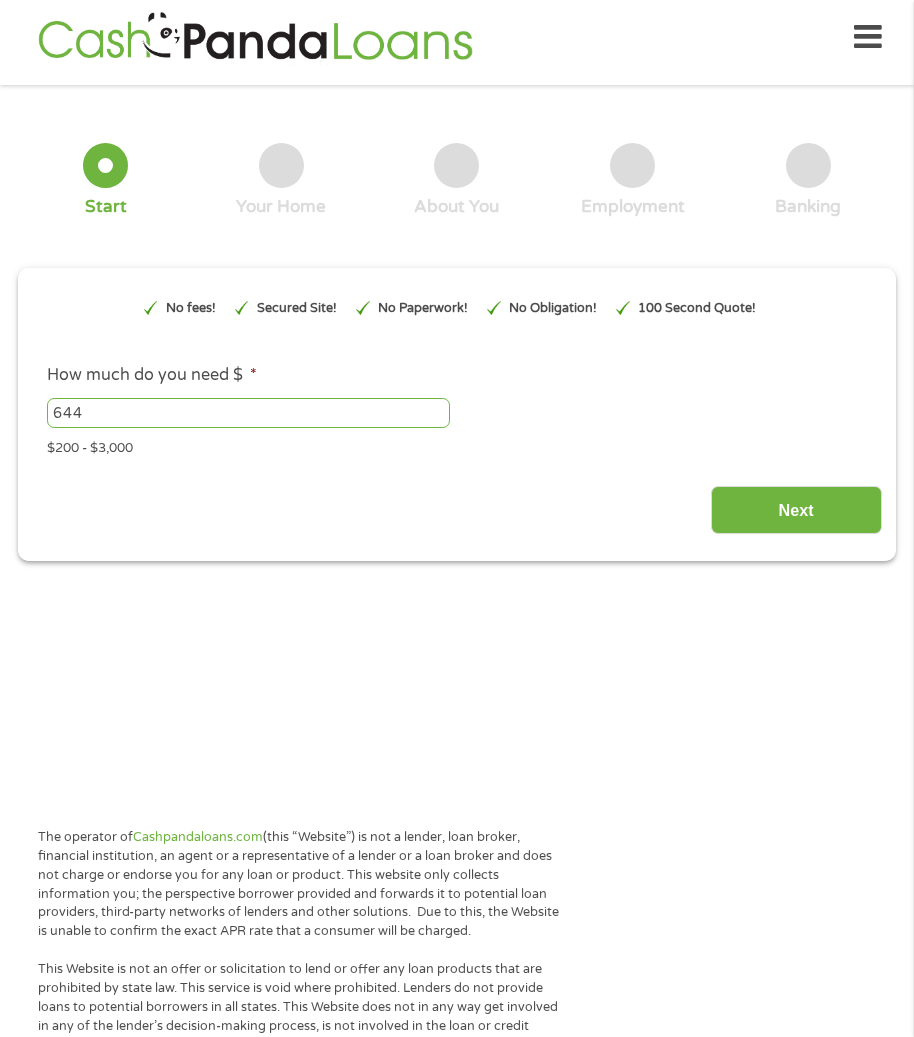 click on "644" at bounding box center (248, 413) 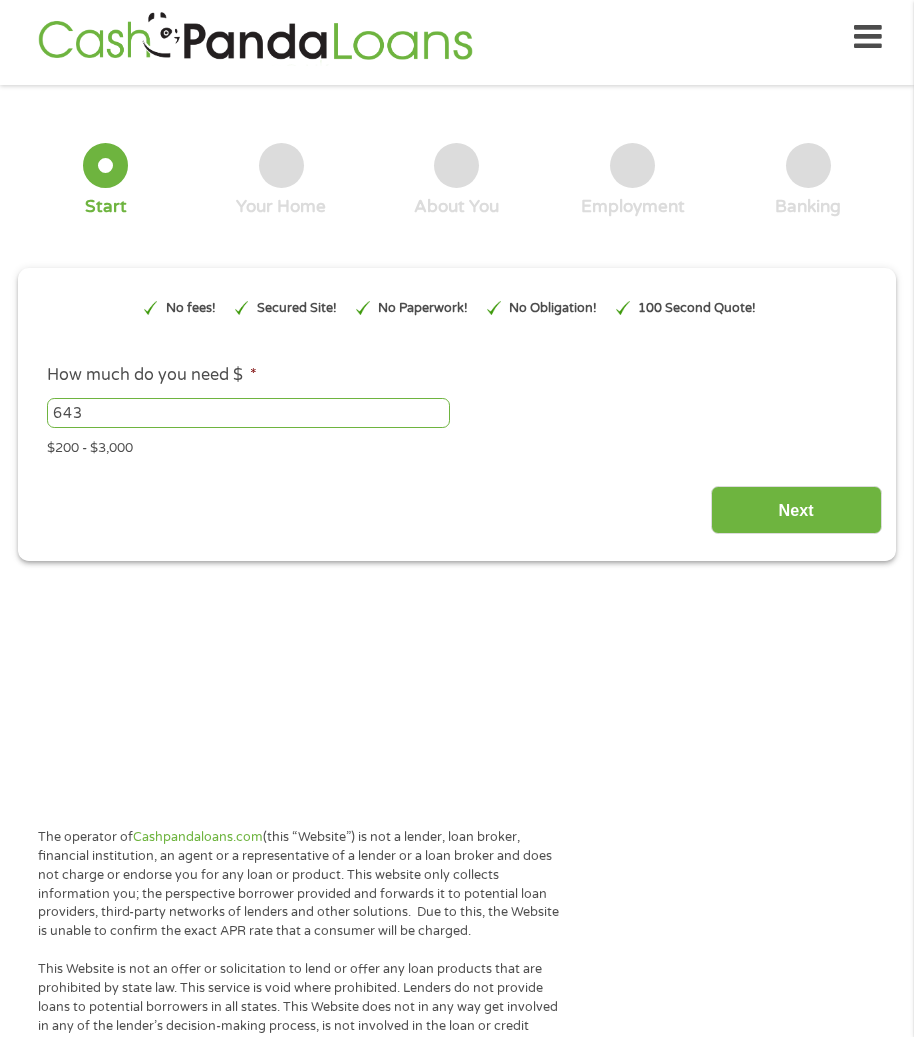 click on "643" at bounding box center (248, 413) 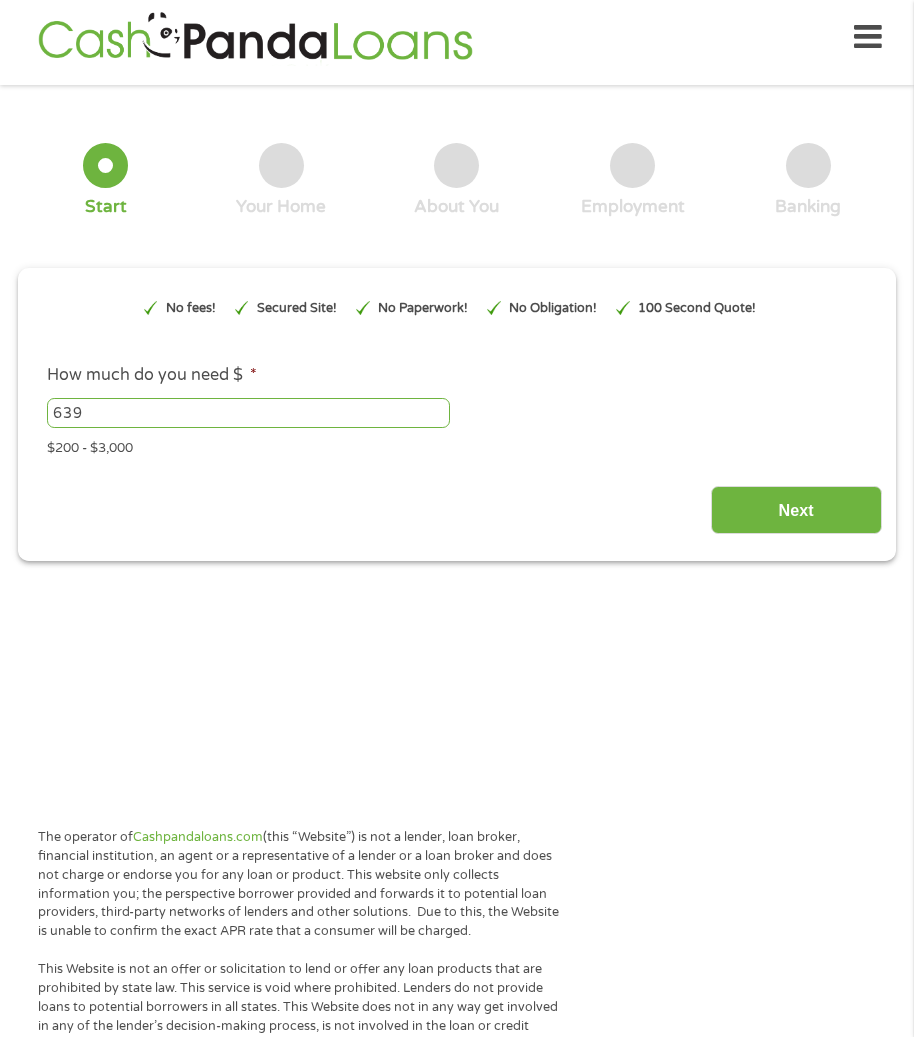click on "639" at bounding box center [248, 413] 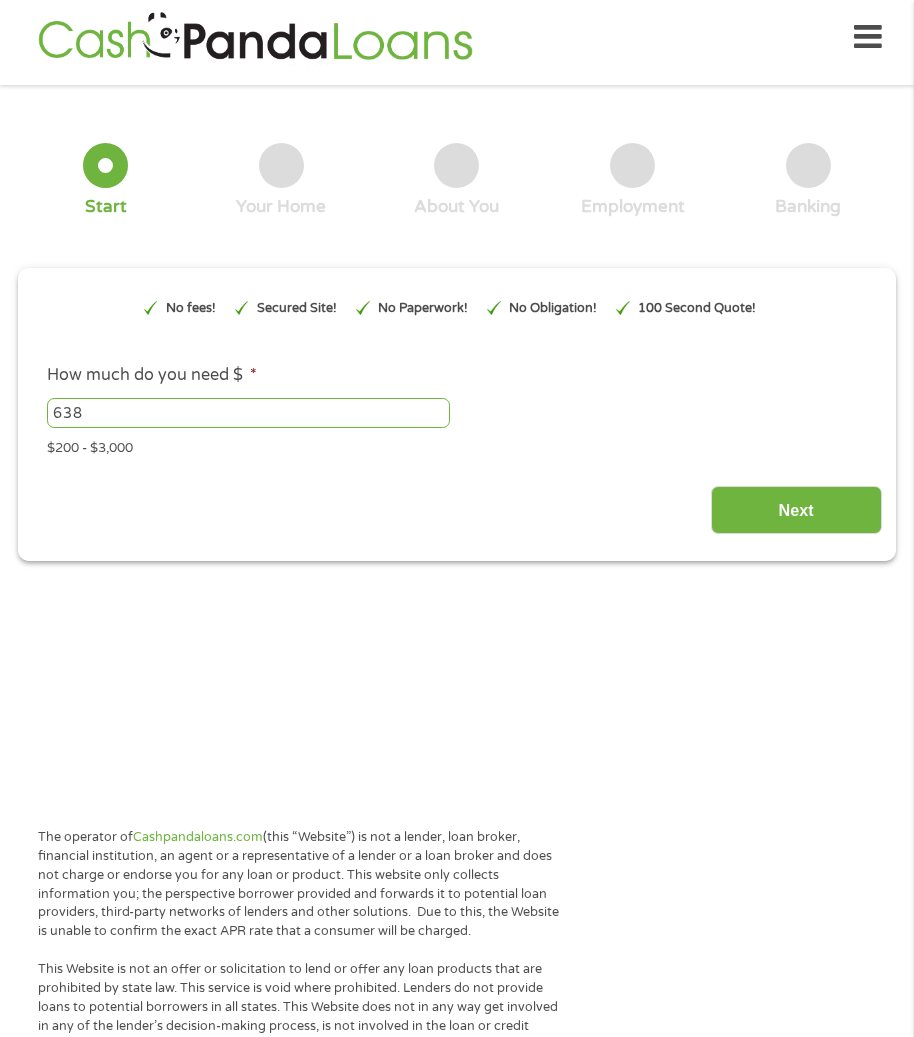 click on "638" at bounding box center [248, 413] 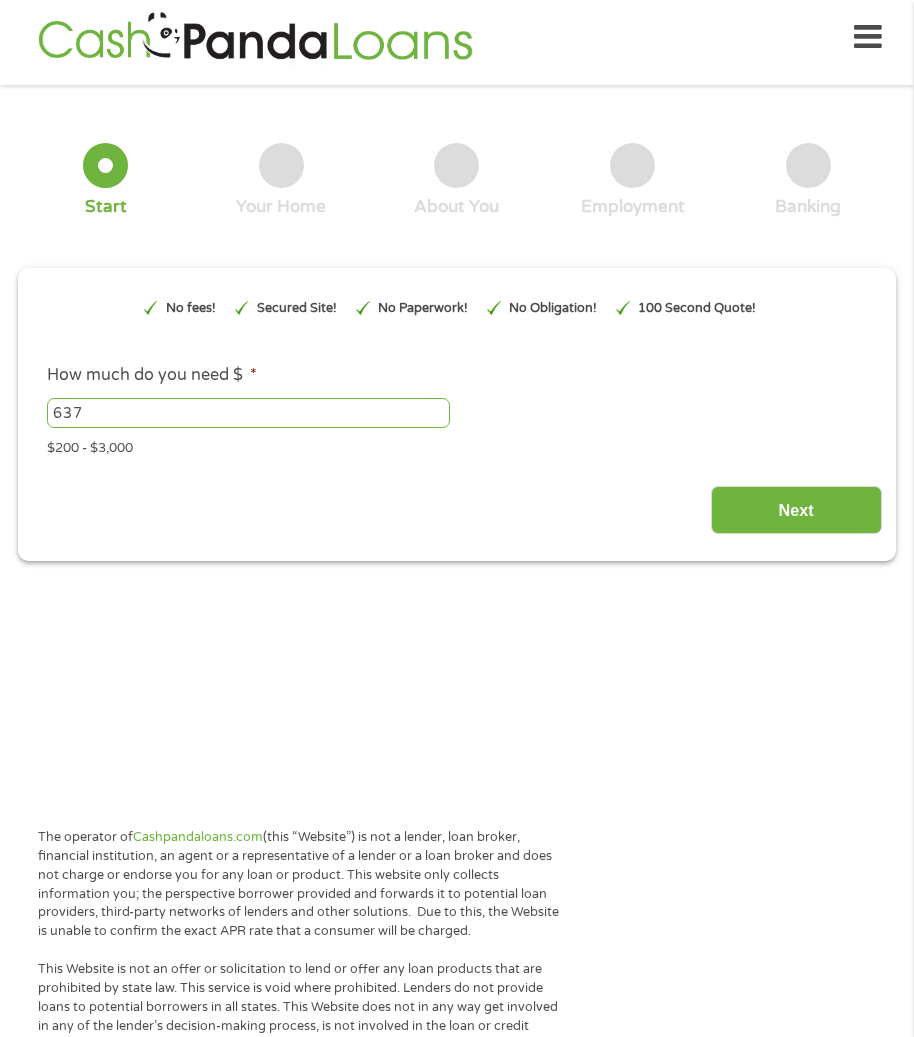 click on "637" at bounding box center [248, 413] 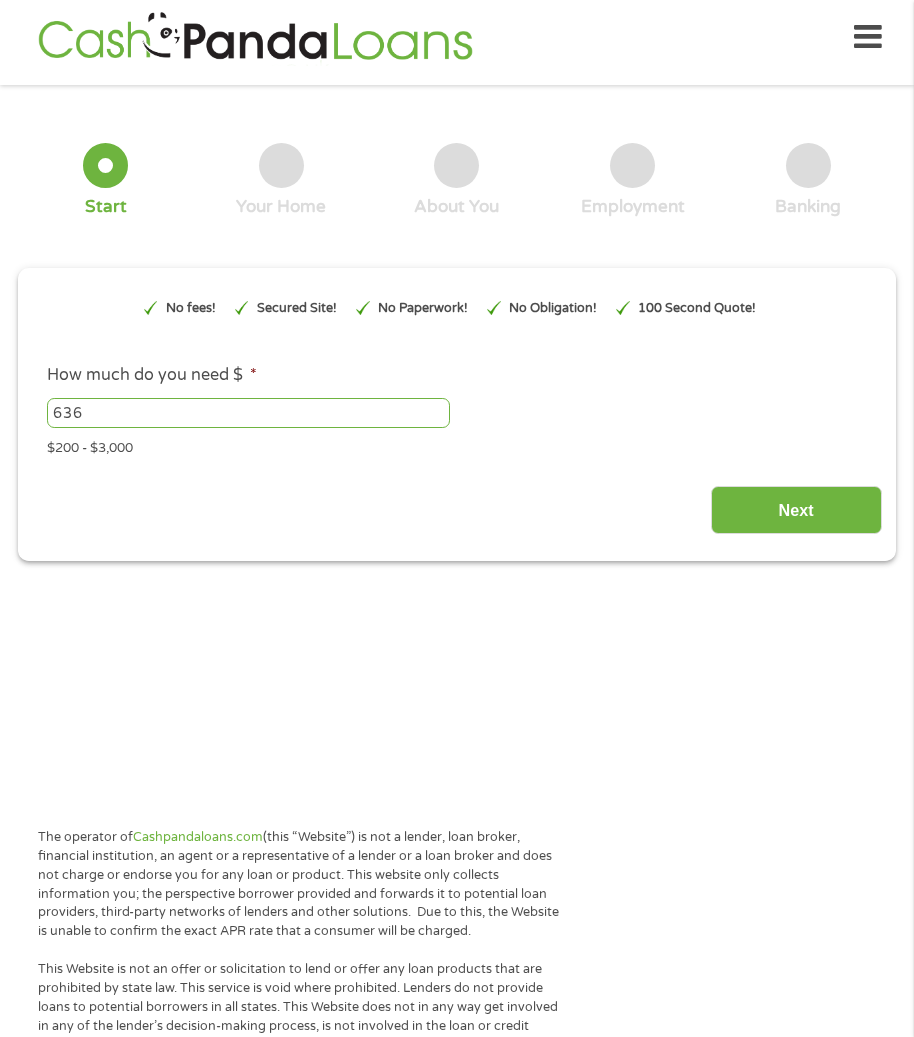 click on "636" at bounding box center (248, 413) 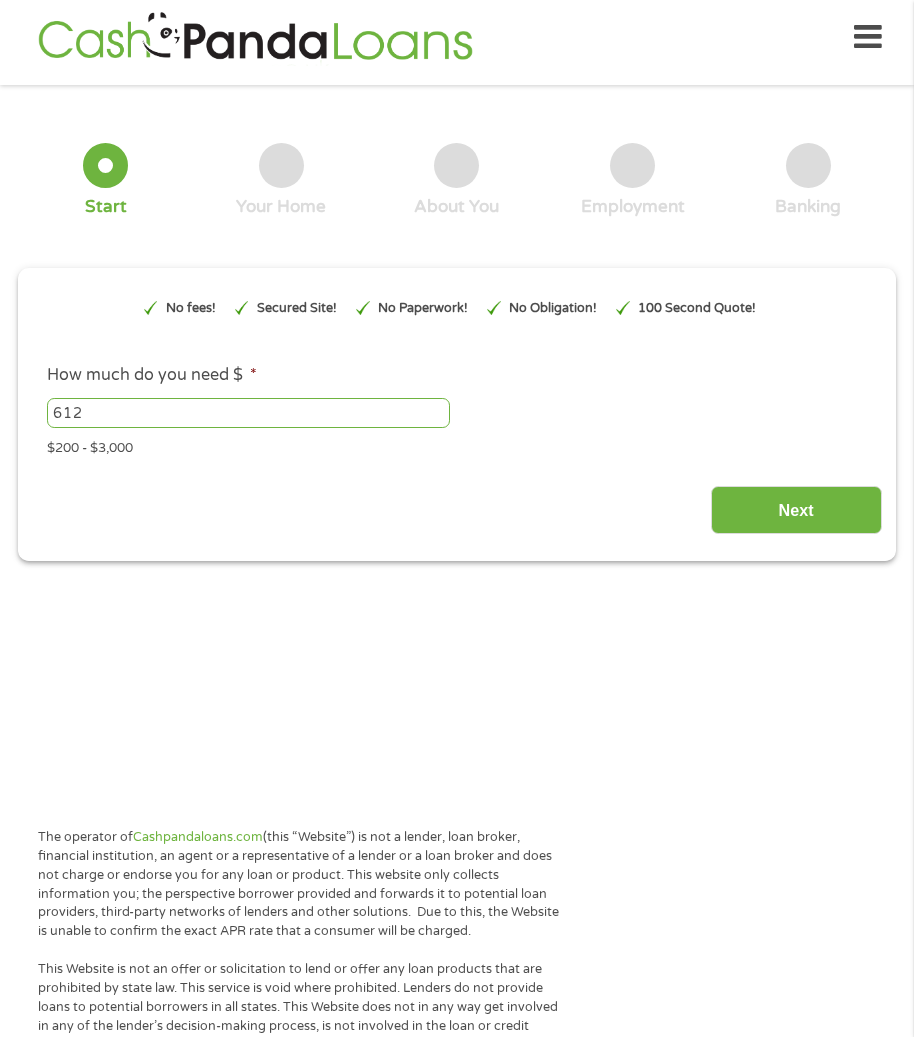 click on "612" at bounding box center (248, 413) 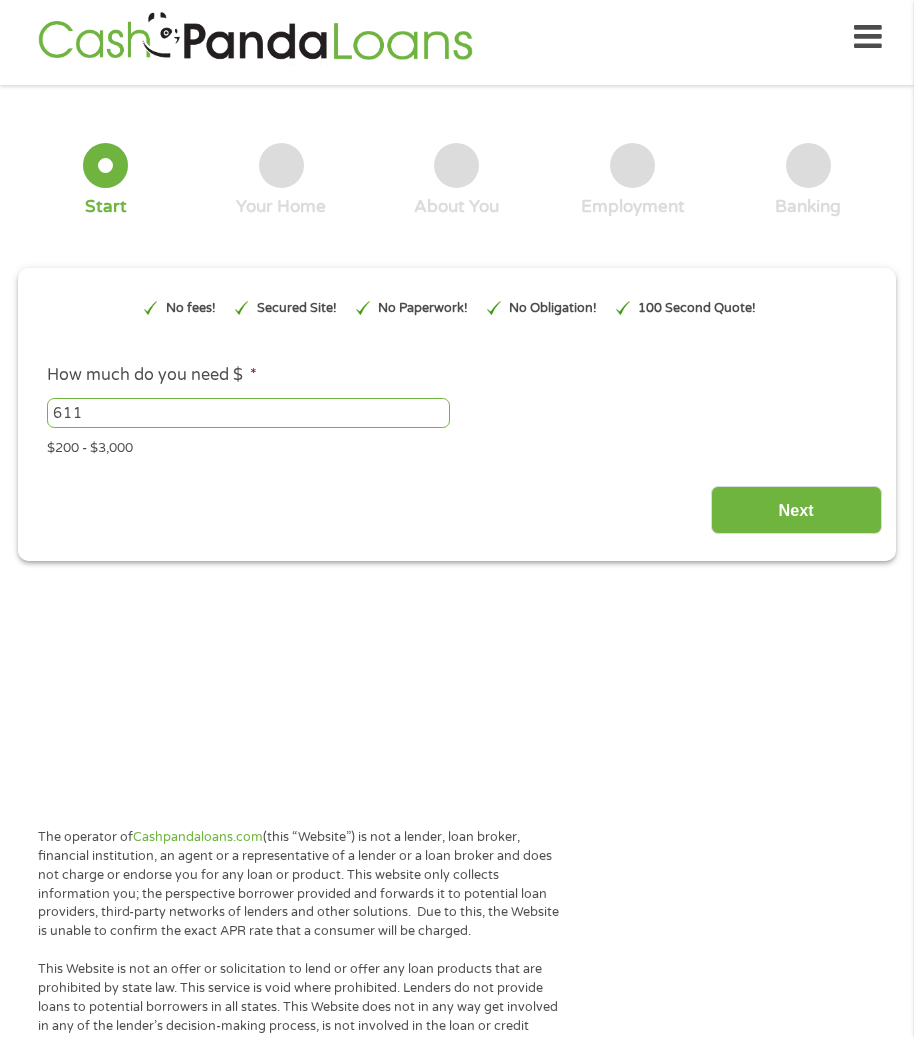 click on "611" at bounding box center [248, 413] 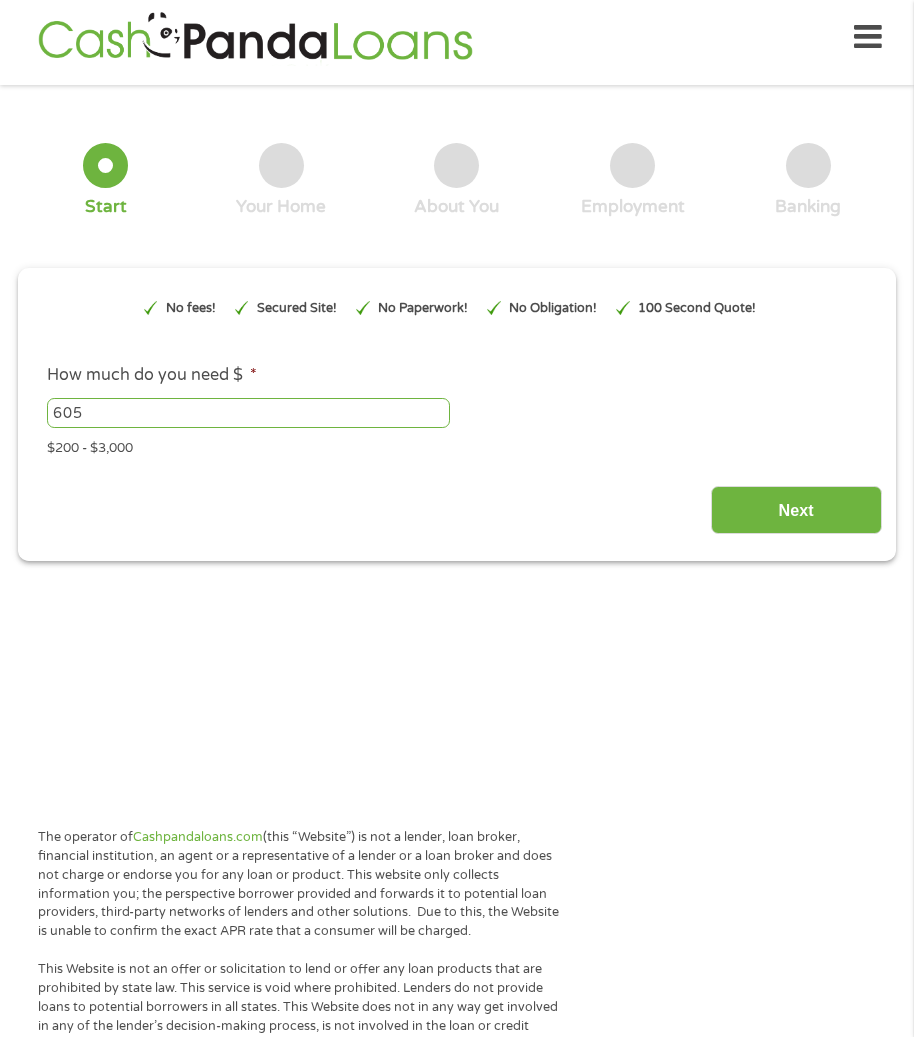 click on "605" at bounding box center (248, 413) 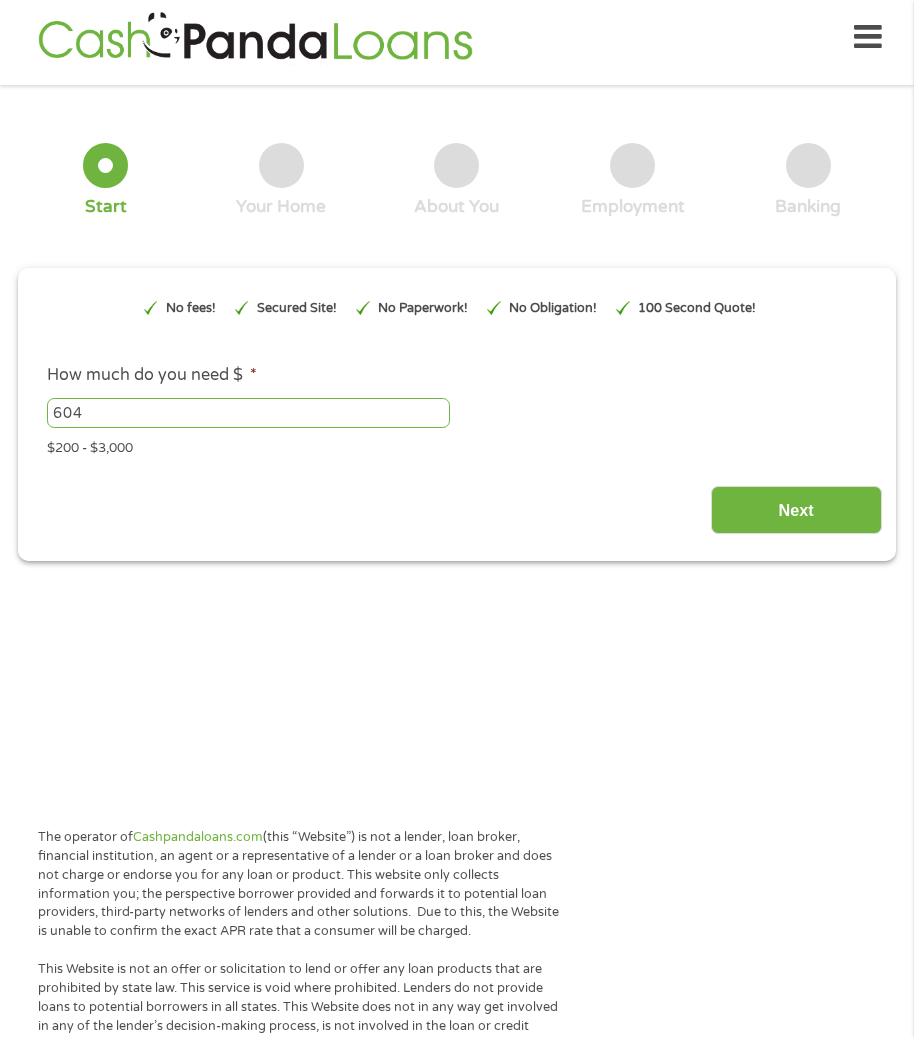 click on "604" at bounding box center (248, 413) 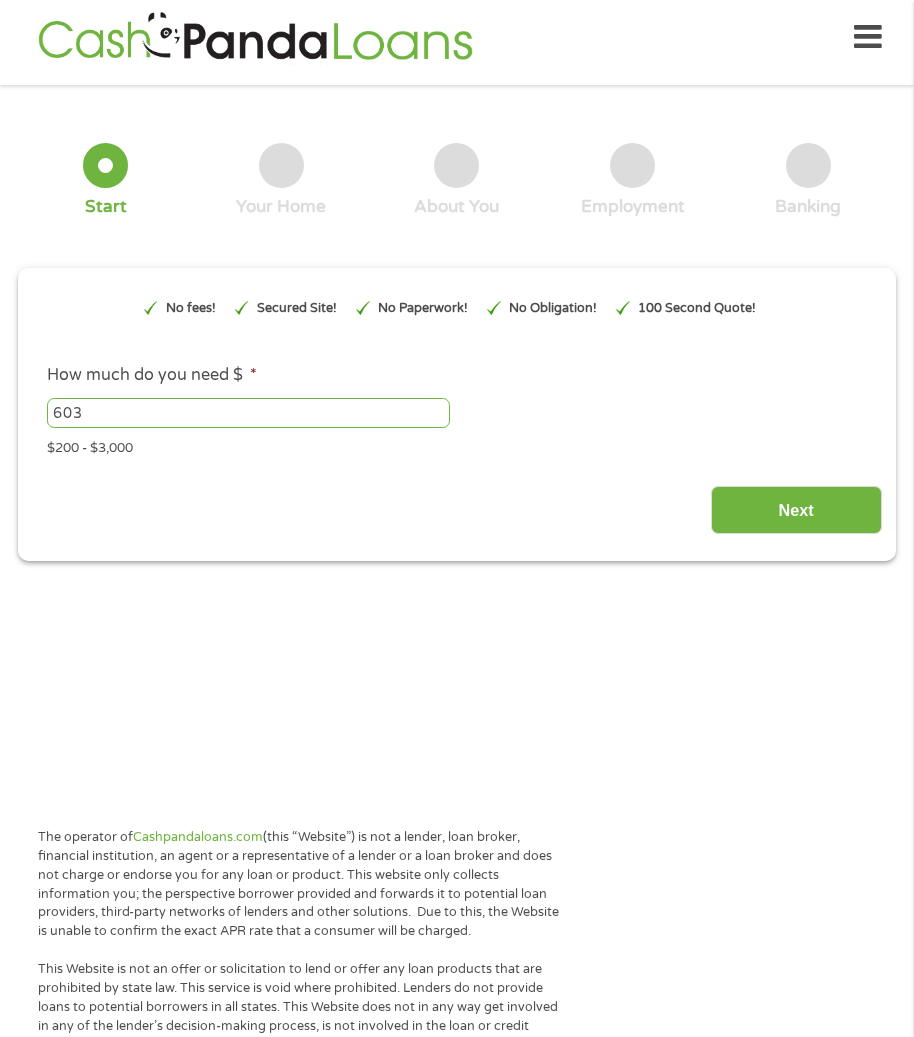 click on "603" at bounding box center (248, 413) 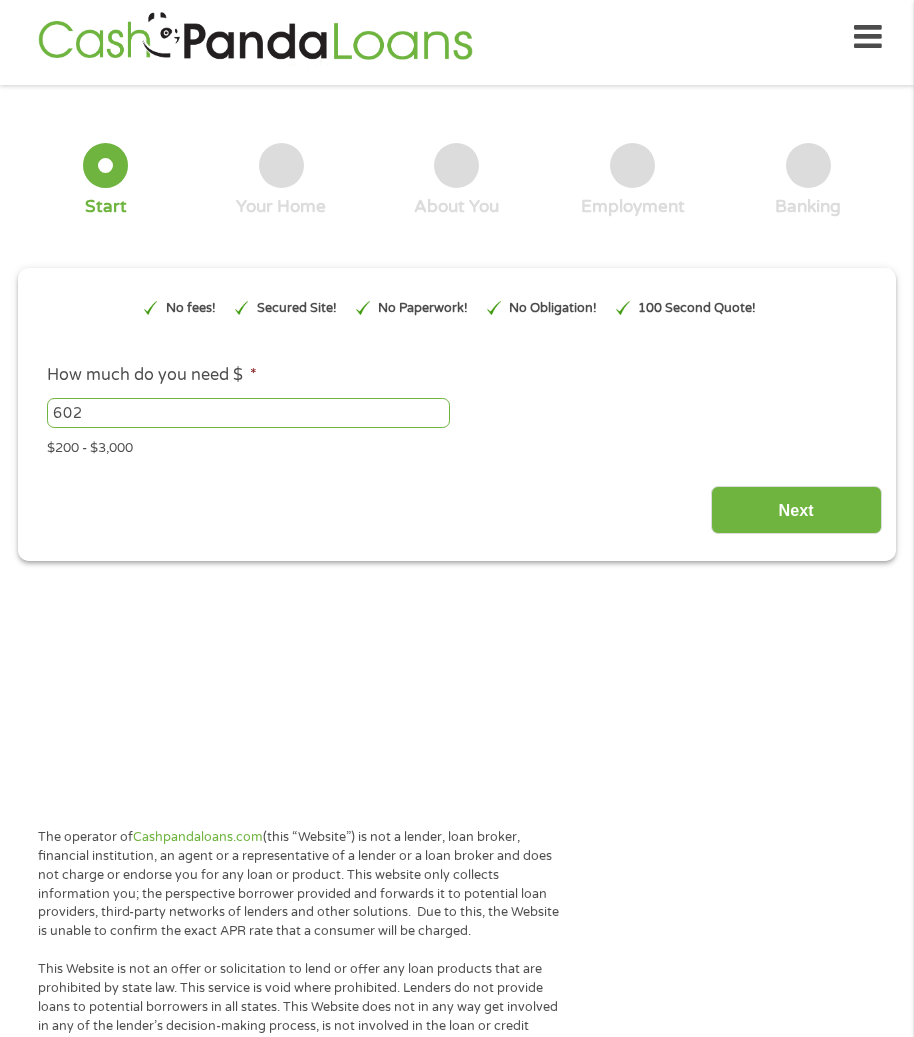 click on "602" at bounding box center [248, 413] 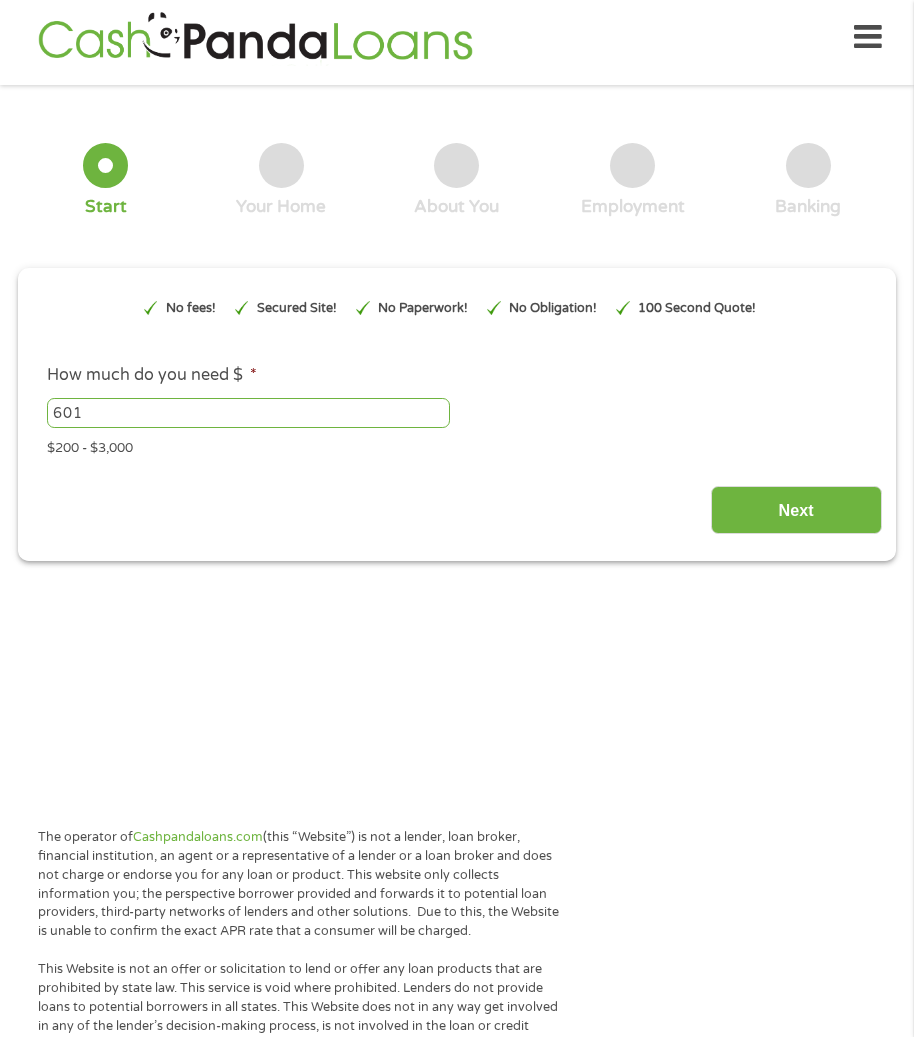 click on "601" at bounding box center (248, 413) 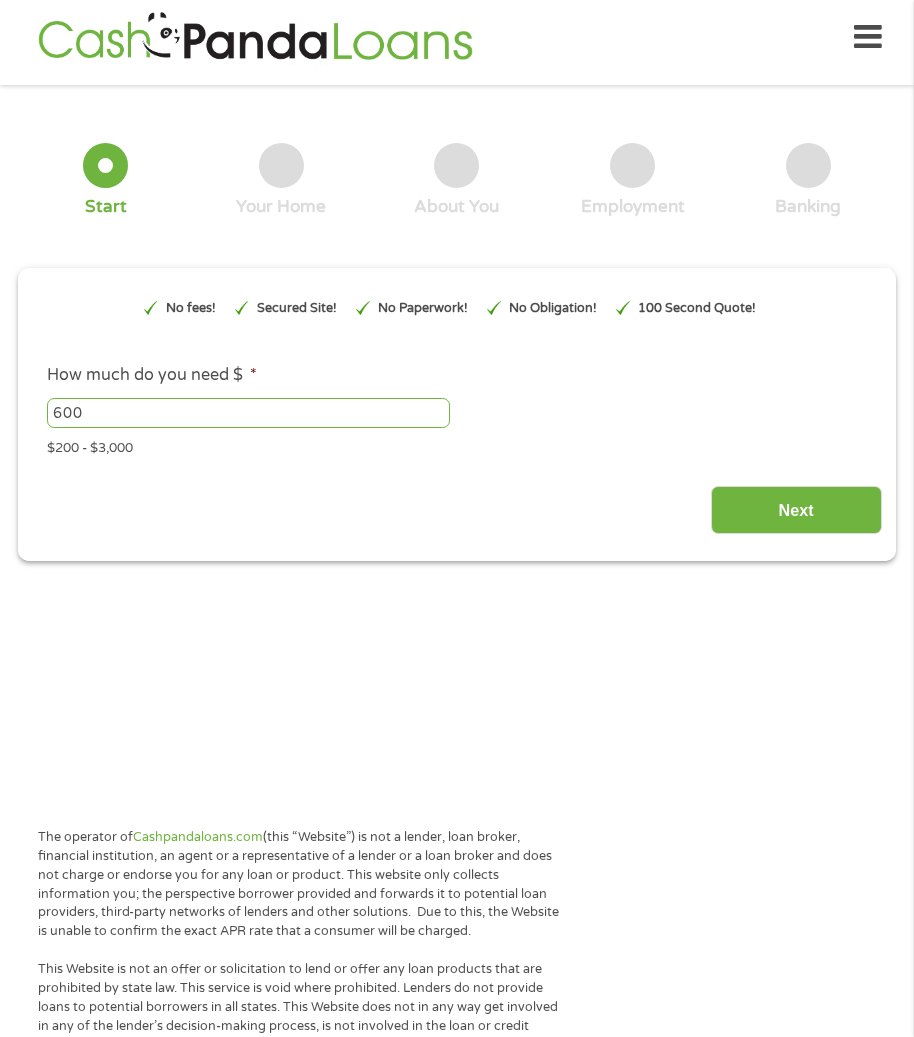 type on "600" 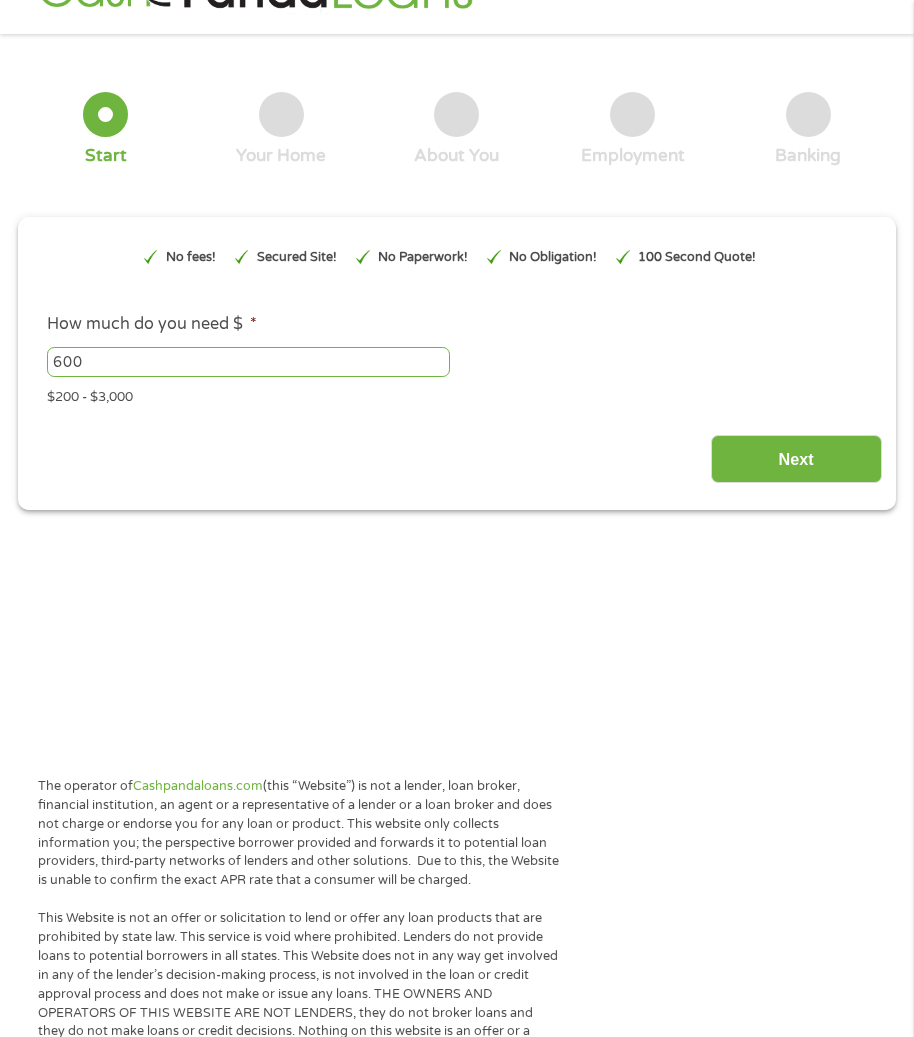 scroll, scrollTop: 0, scrollLeft: 0, axis: both 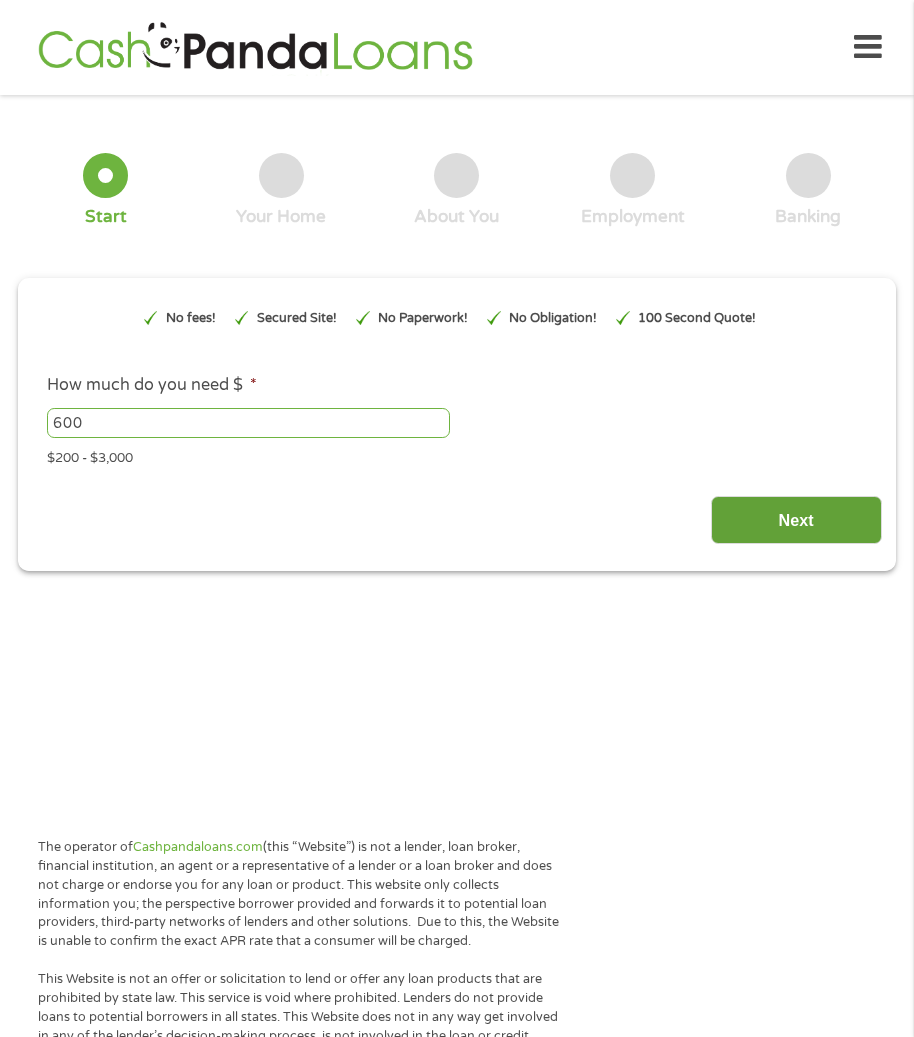 click on "Next" at bounding box center [796, 520] 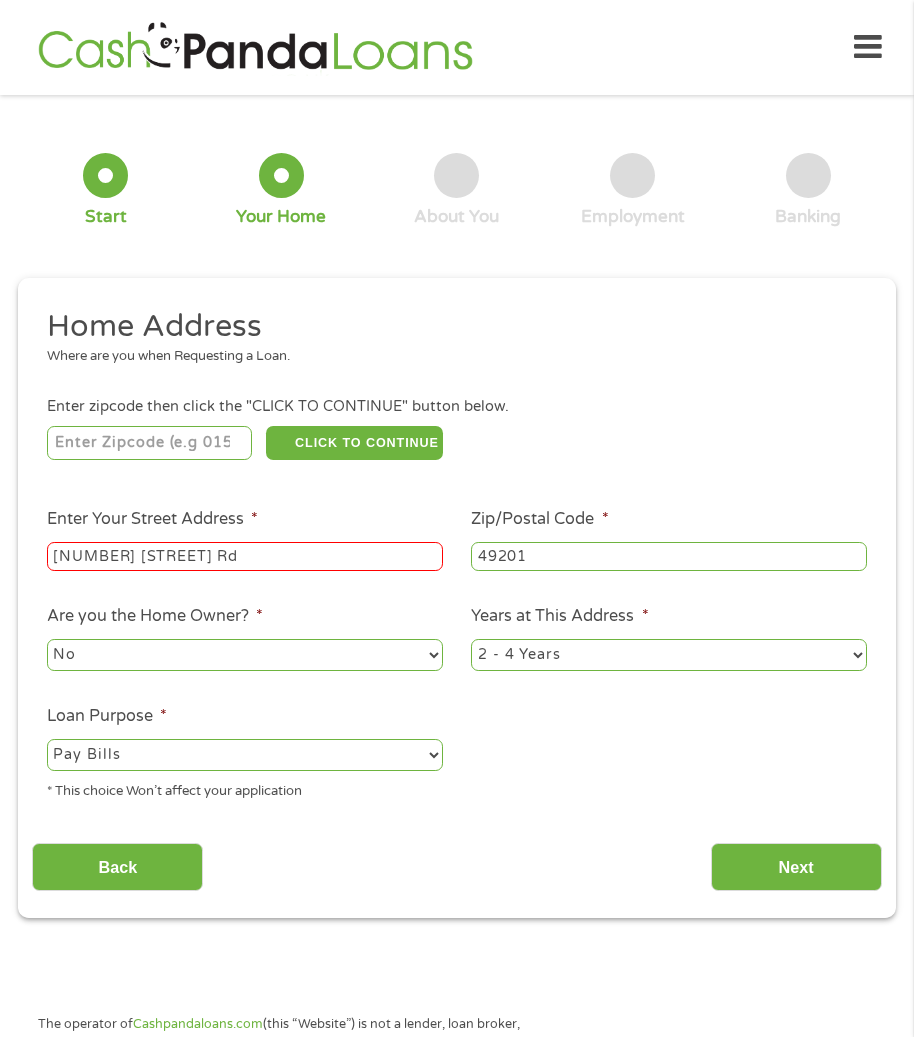 scroll, scrollTop: 10, scrollLeft: 0, axis: vertical 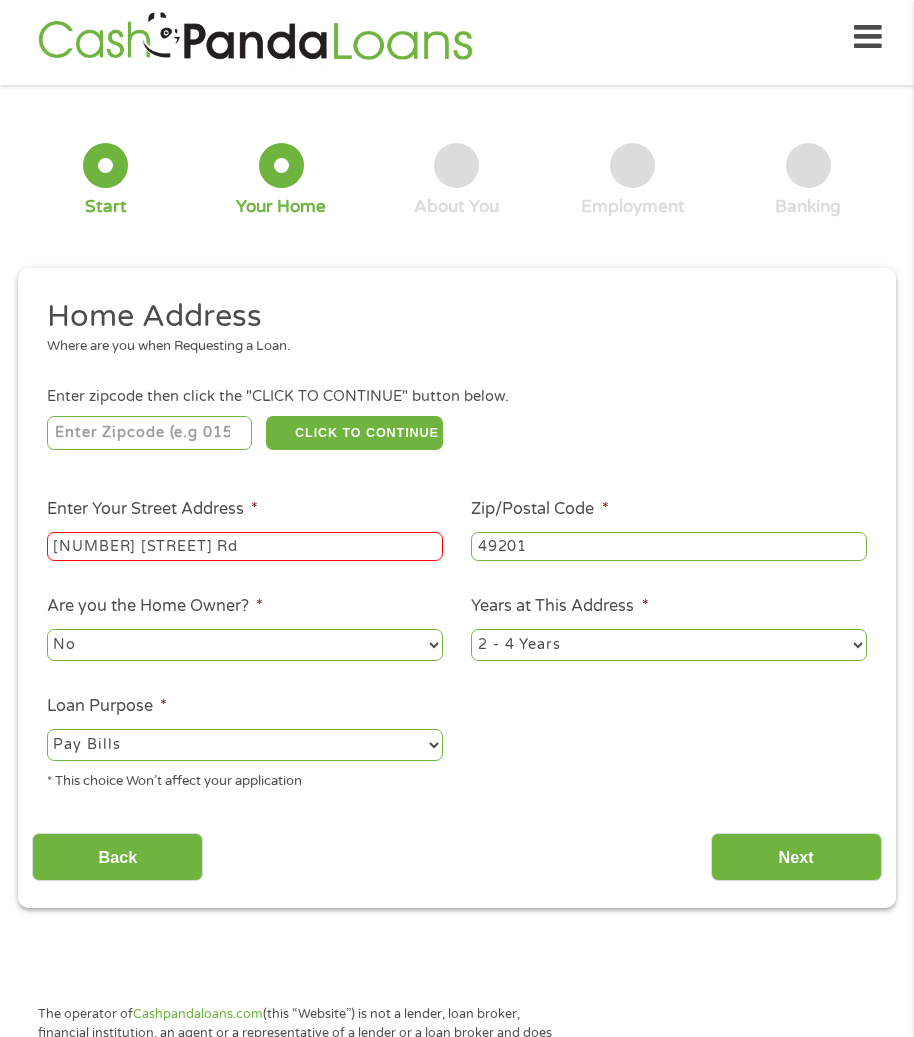 click on "[NUMBER] [STREET] Rd" at bounding box center (245, 547) 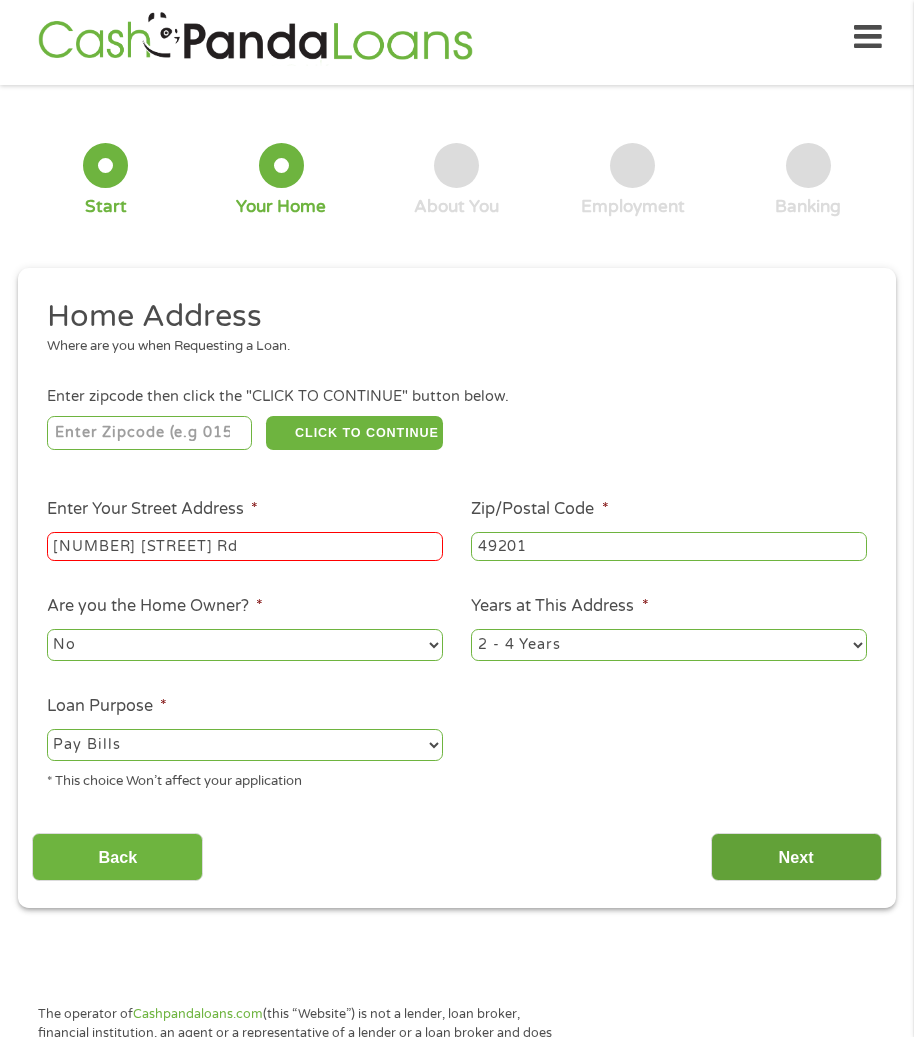 click on "Next" at bounding box center [796, 857] 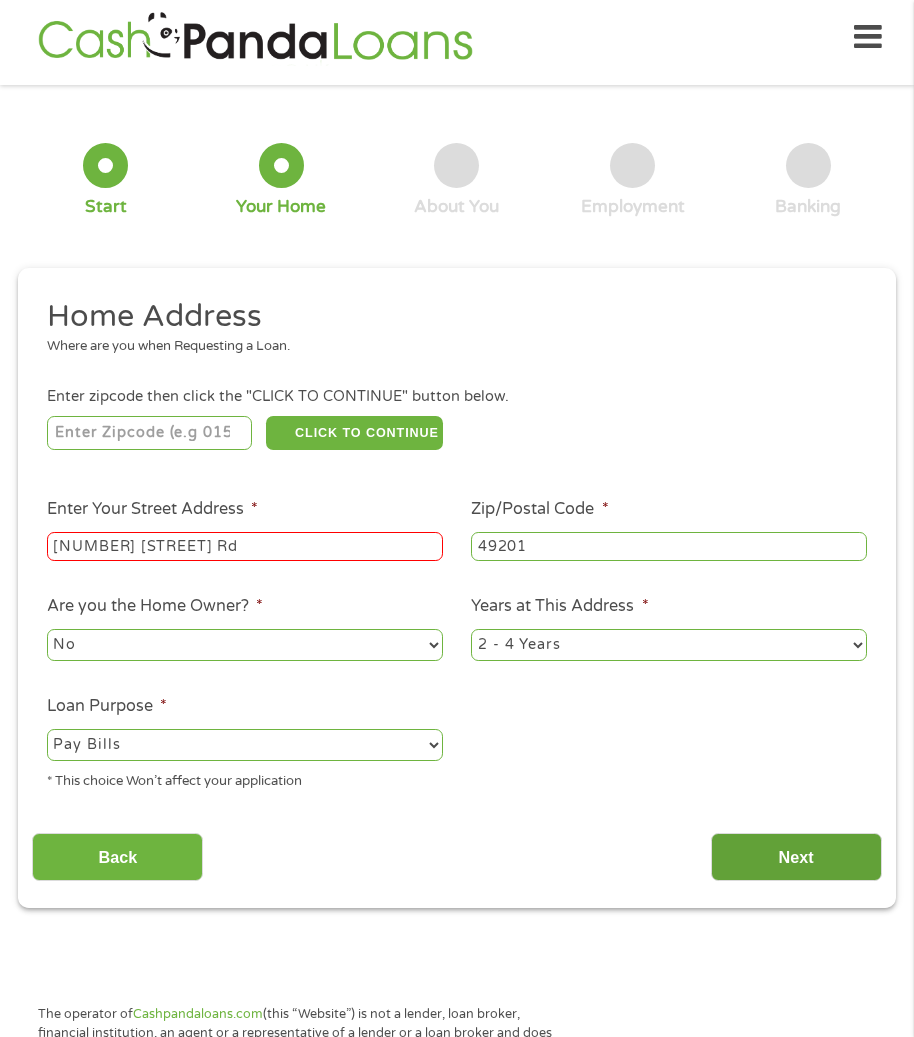 scroll, scrollTop: 8, scrollLeft: 8, axis: both 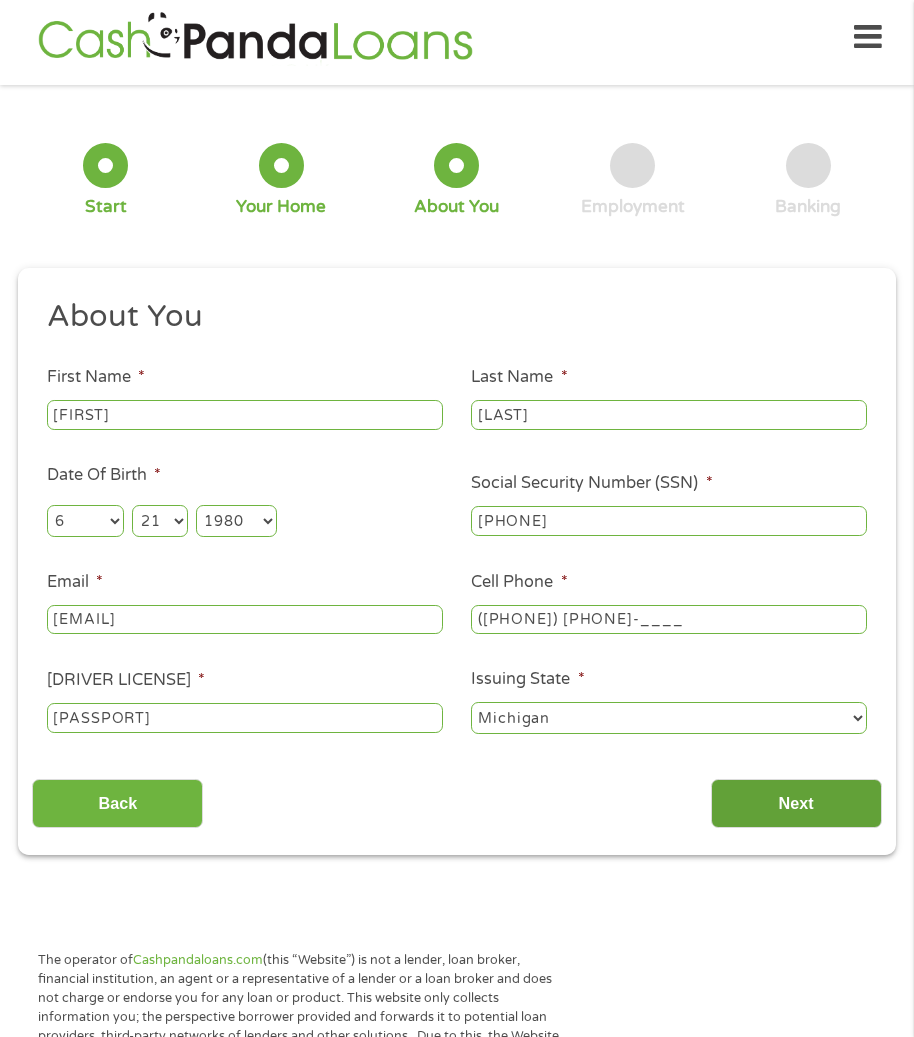 click on "Next" at bounding box center [796, 803] 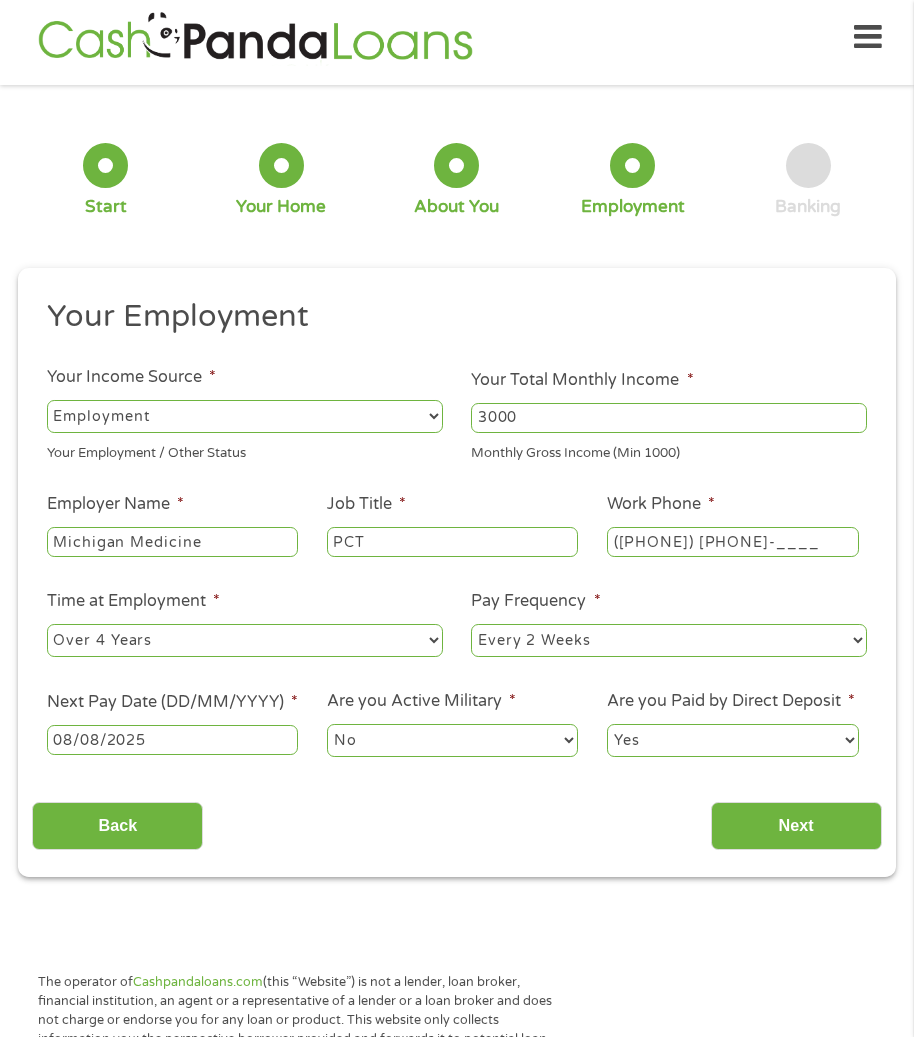 click on "How much do you need  $ * 600 Please enter a number from  200  to  3000 . $200 - $3,000 6 1  to  36 . Next" at bounding box center [457, 572] 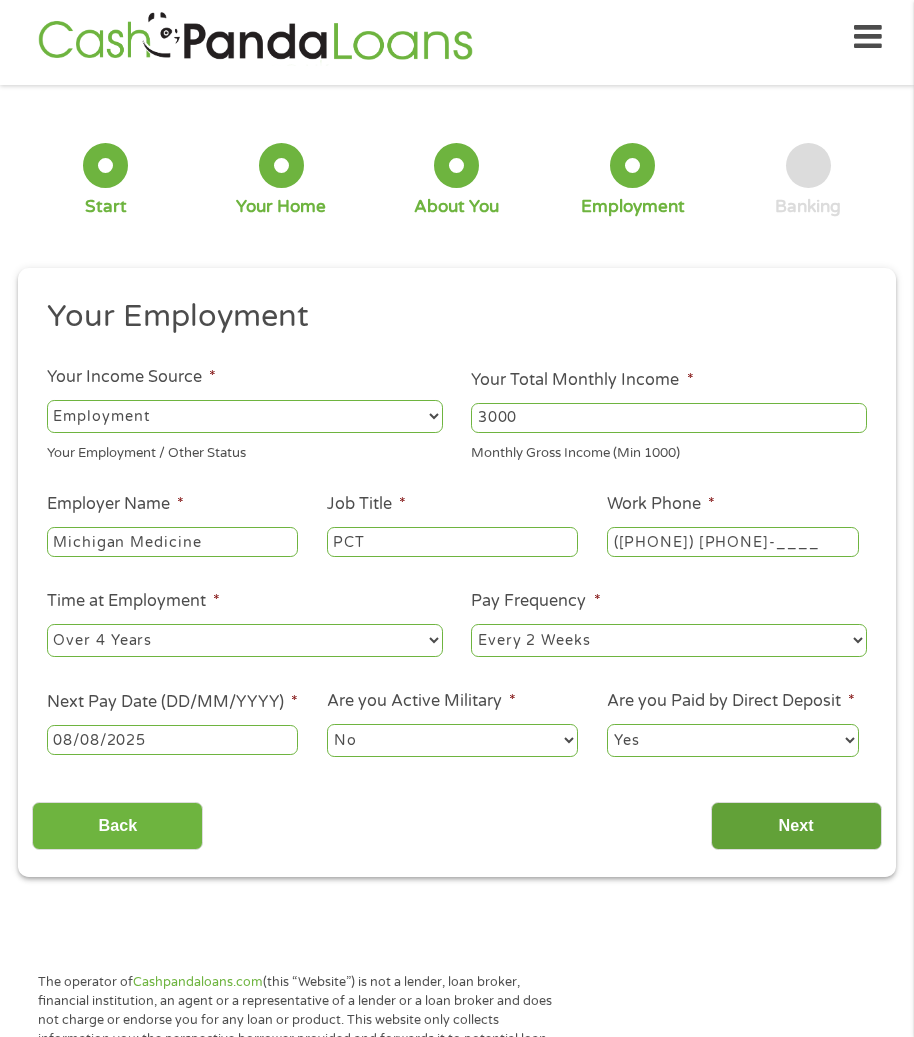 click on "Next" at bounding box center (796, 826) 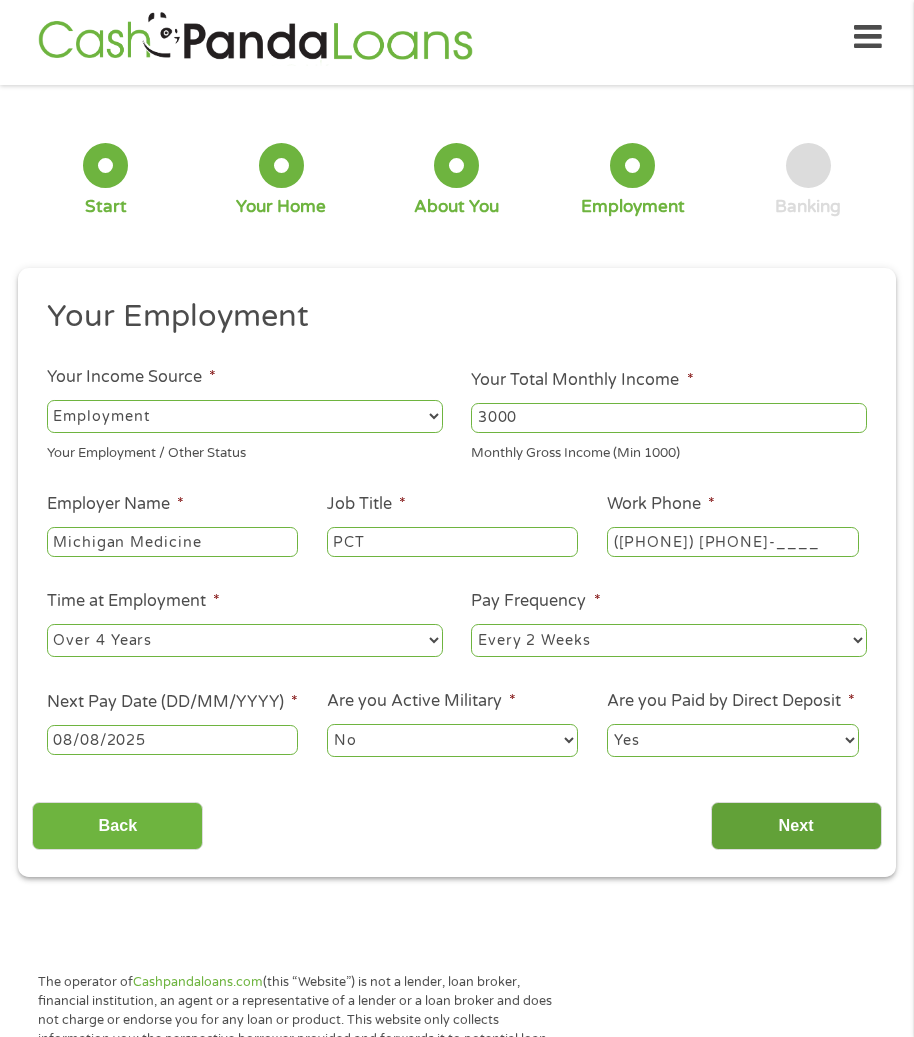 scroll, scrollTop: 8, scrollLeft: 8, axis: both 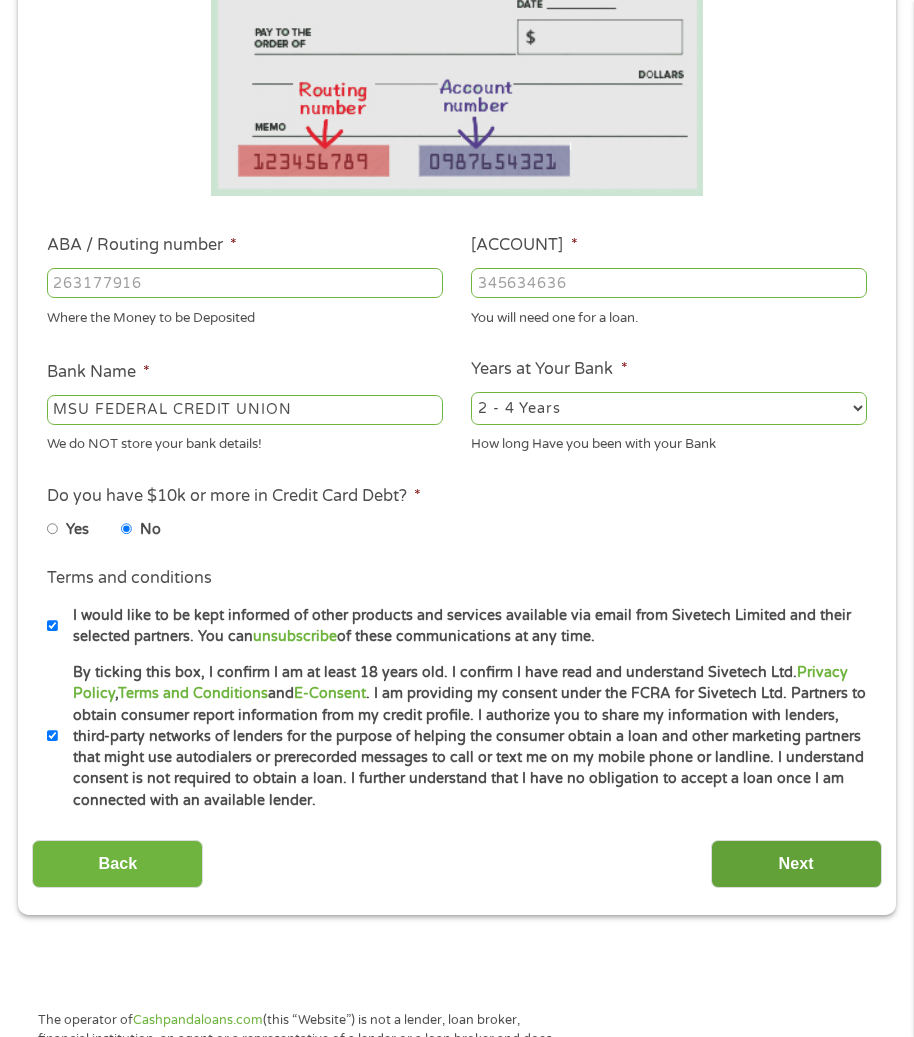 click on "Next" at bounding box center (796, 864) 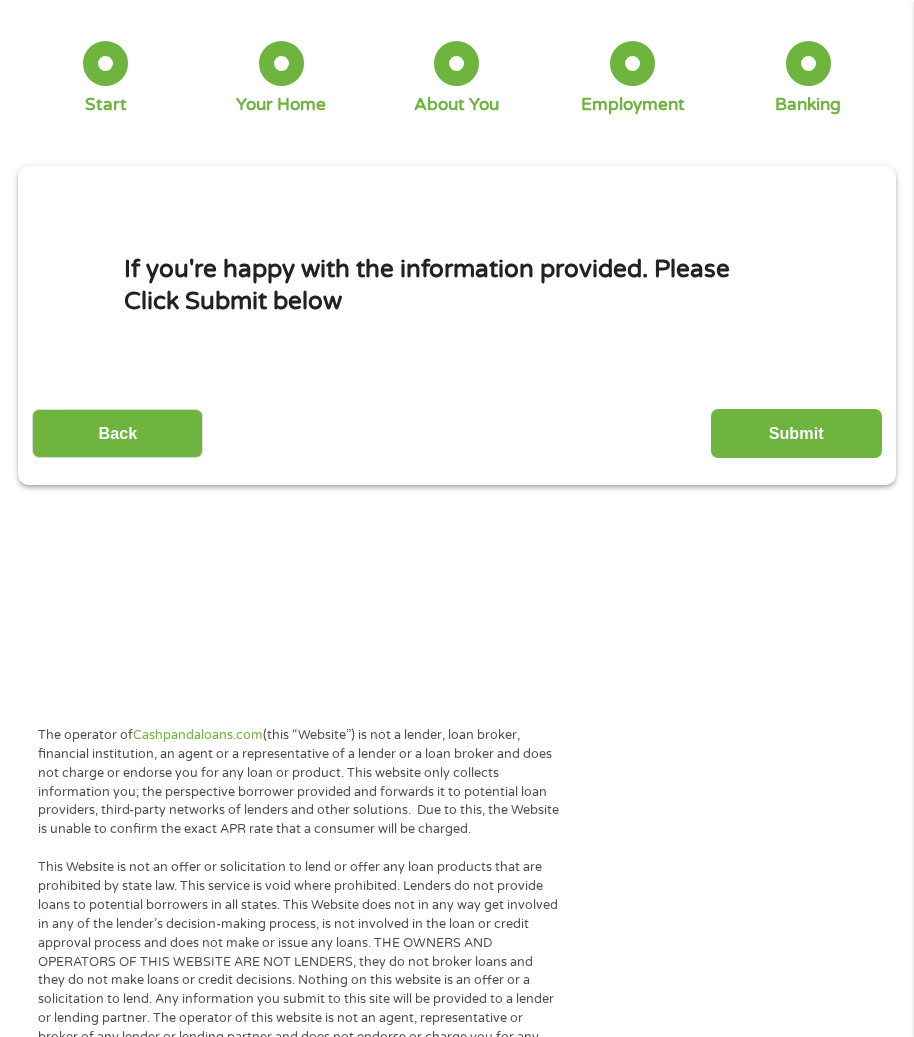 scroll, scrollTop: 10, scrollLeft: 0, axis: vertical 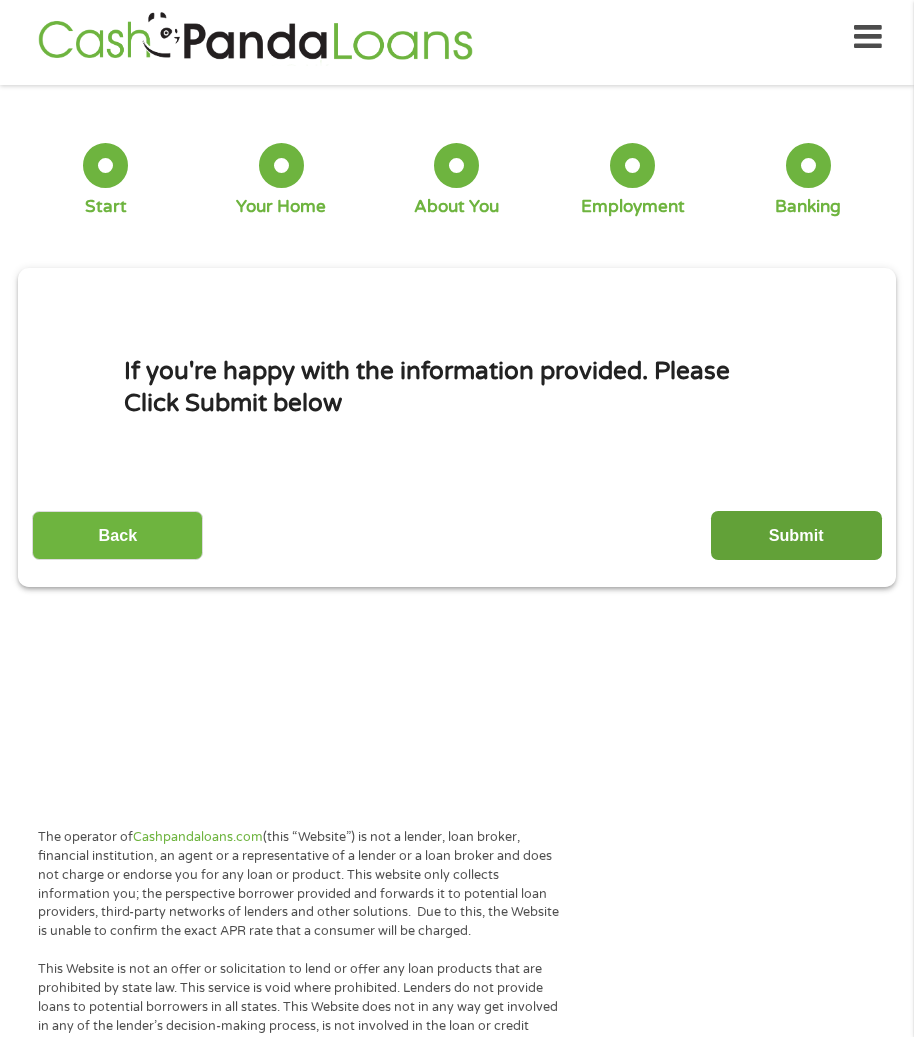 click on "Submit" at bounding box center (796, 535) 